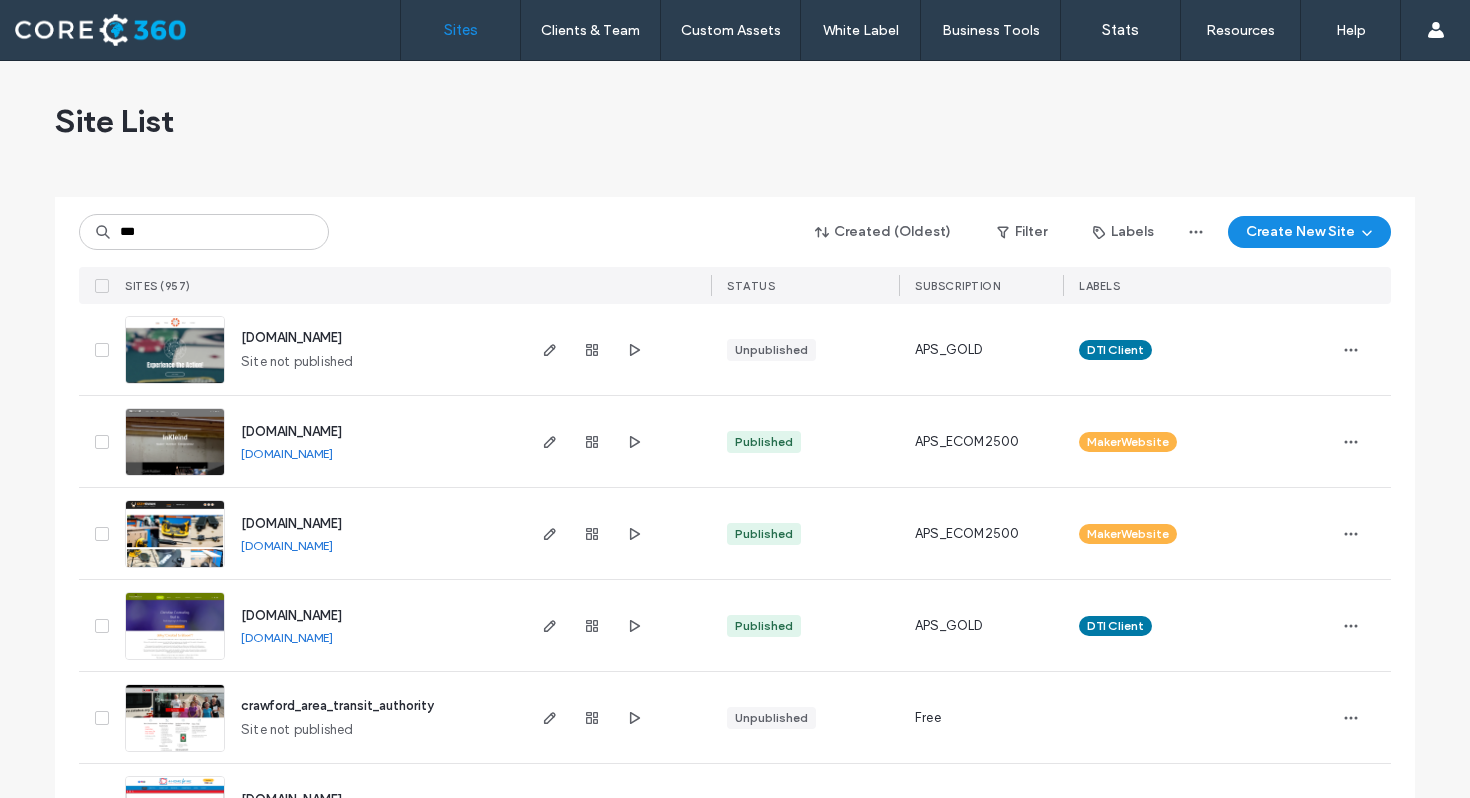 scroll, scrollTop: 0, scrollLeft: 0, axis: both 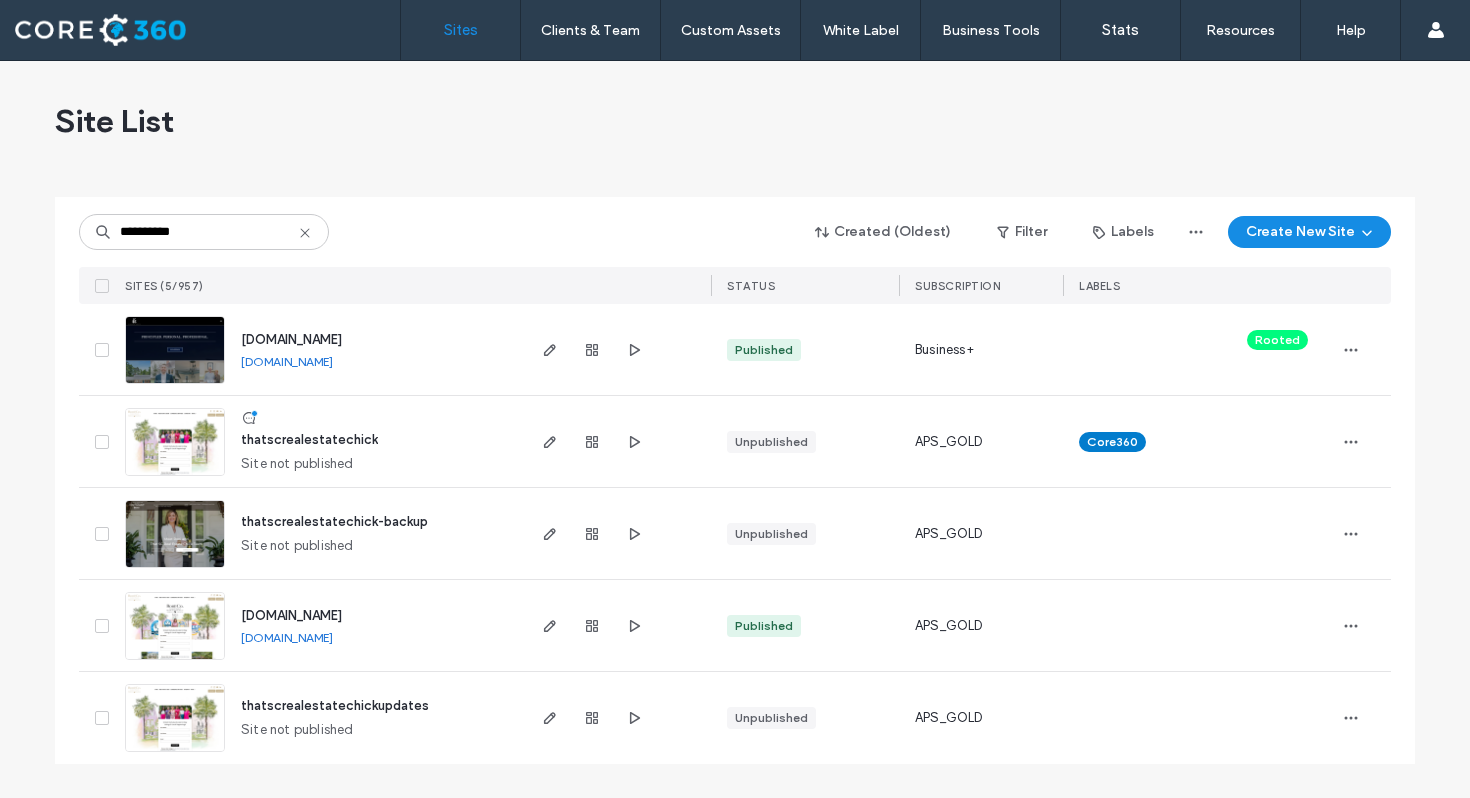 click on "www.sennrealestate.com" at bounding box center (287, 361) 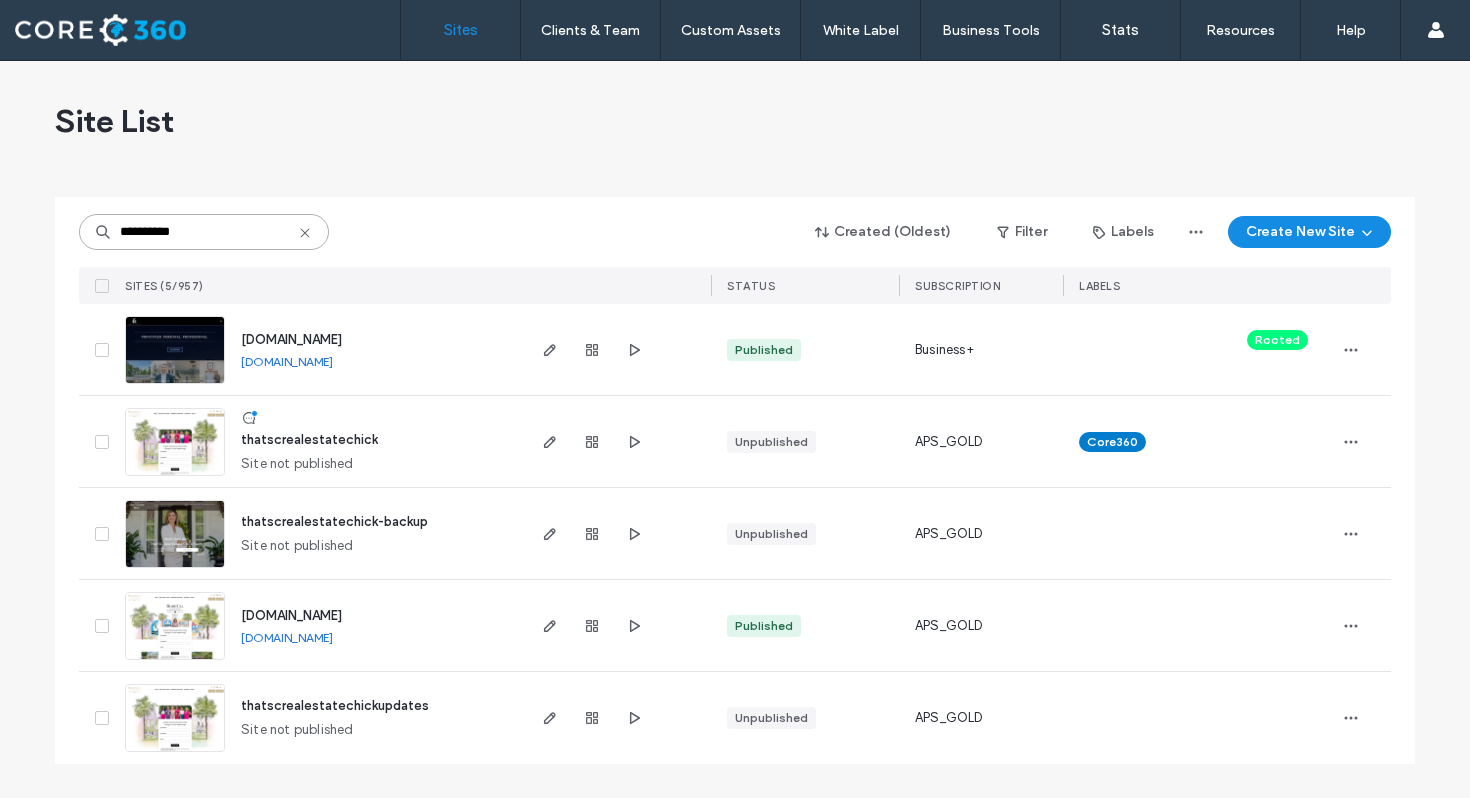 click on "**********" at bounding box center [204, 232] 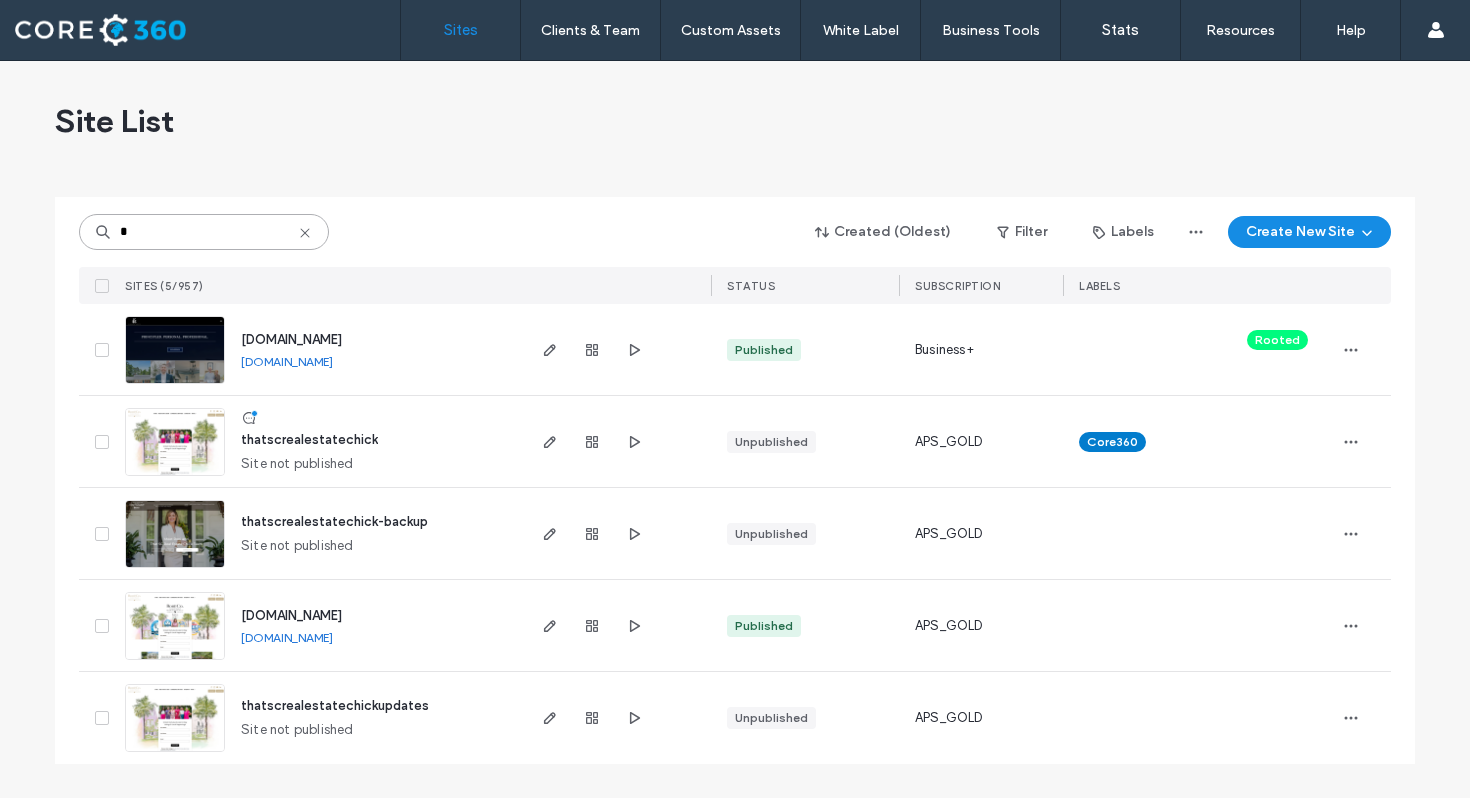 type on "*" 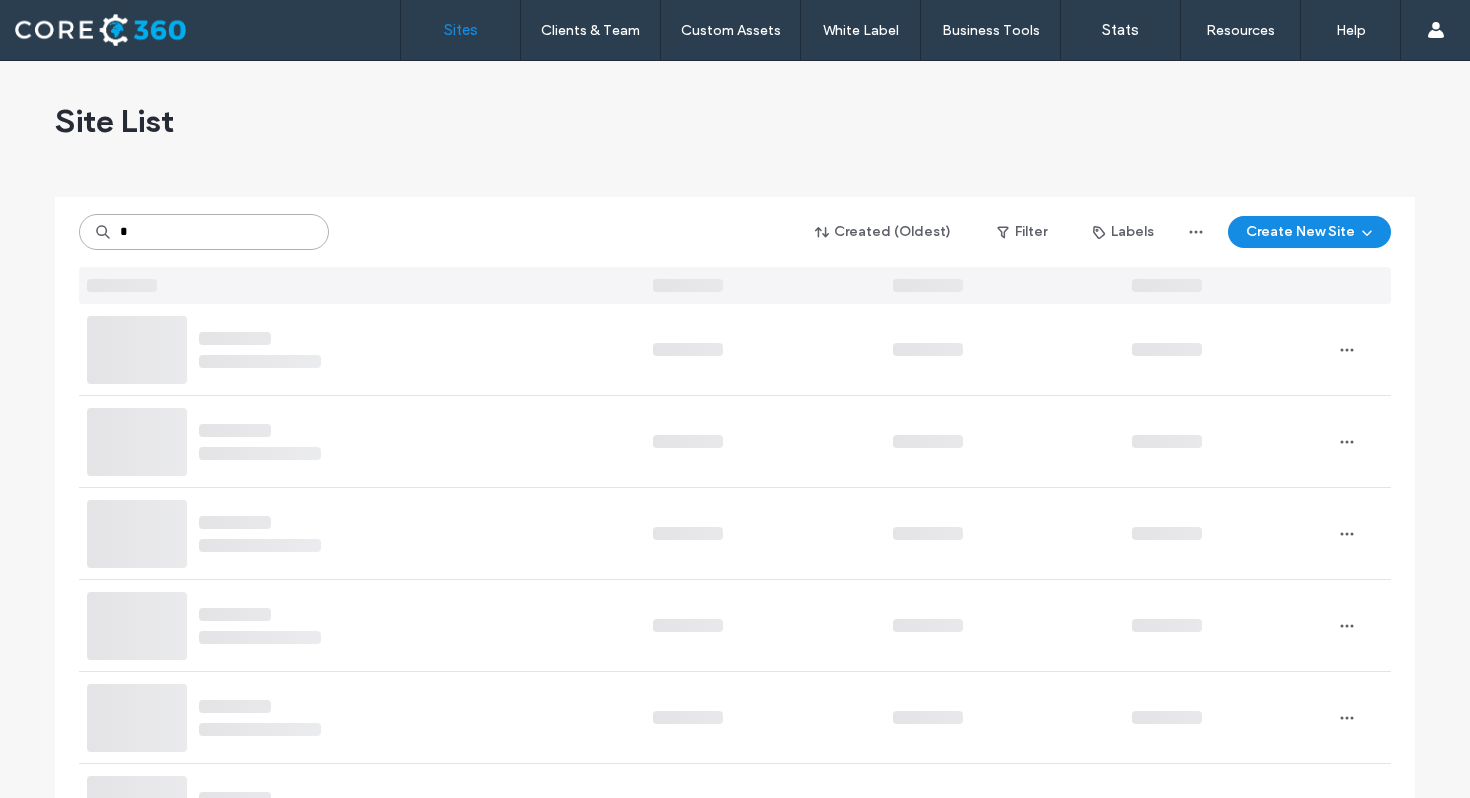 type on "*" 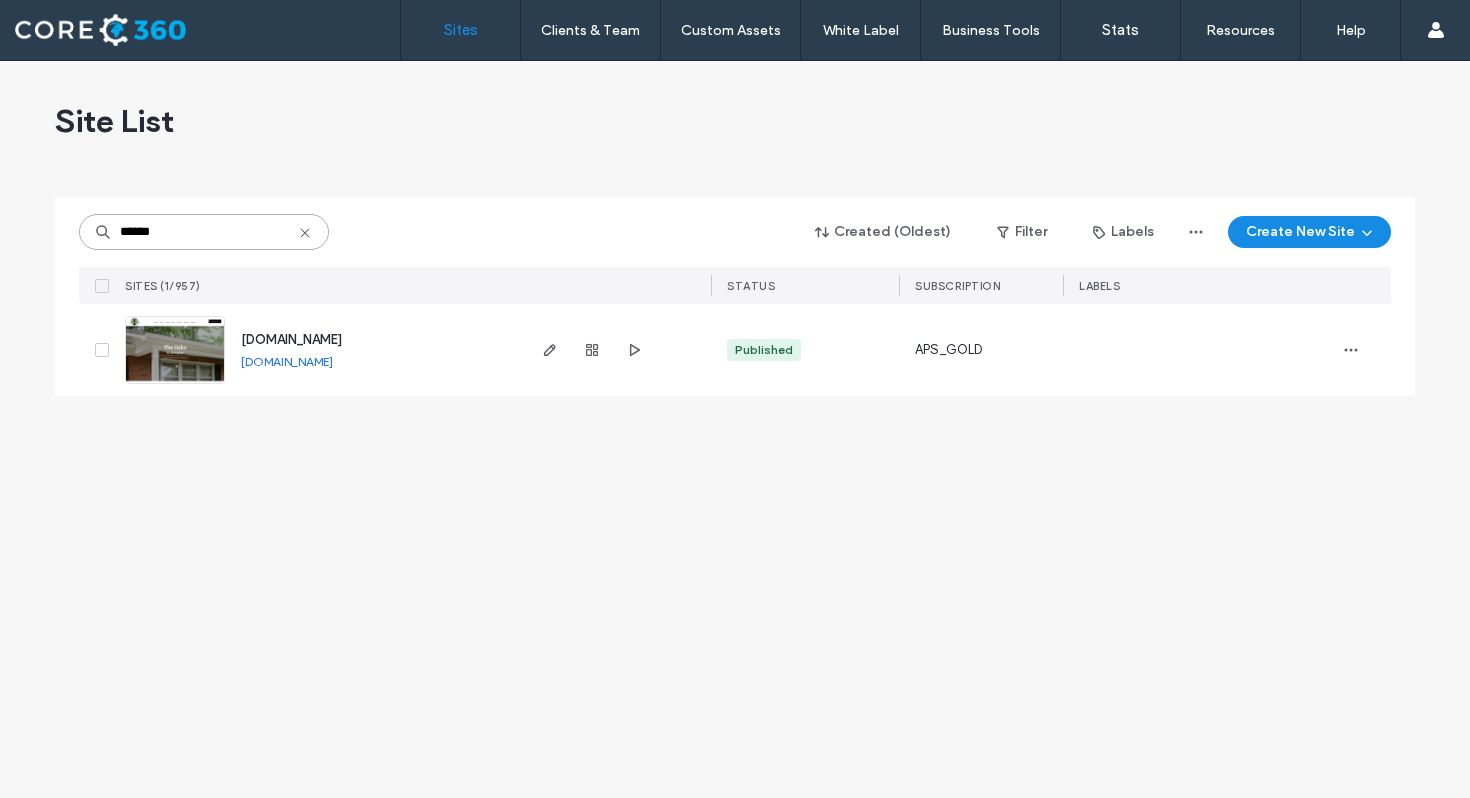 type on "******" 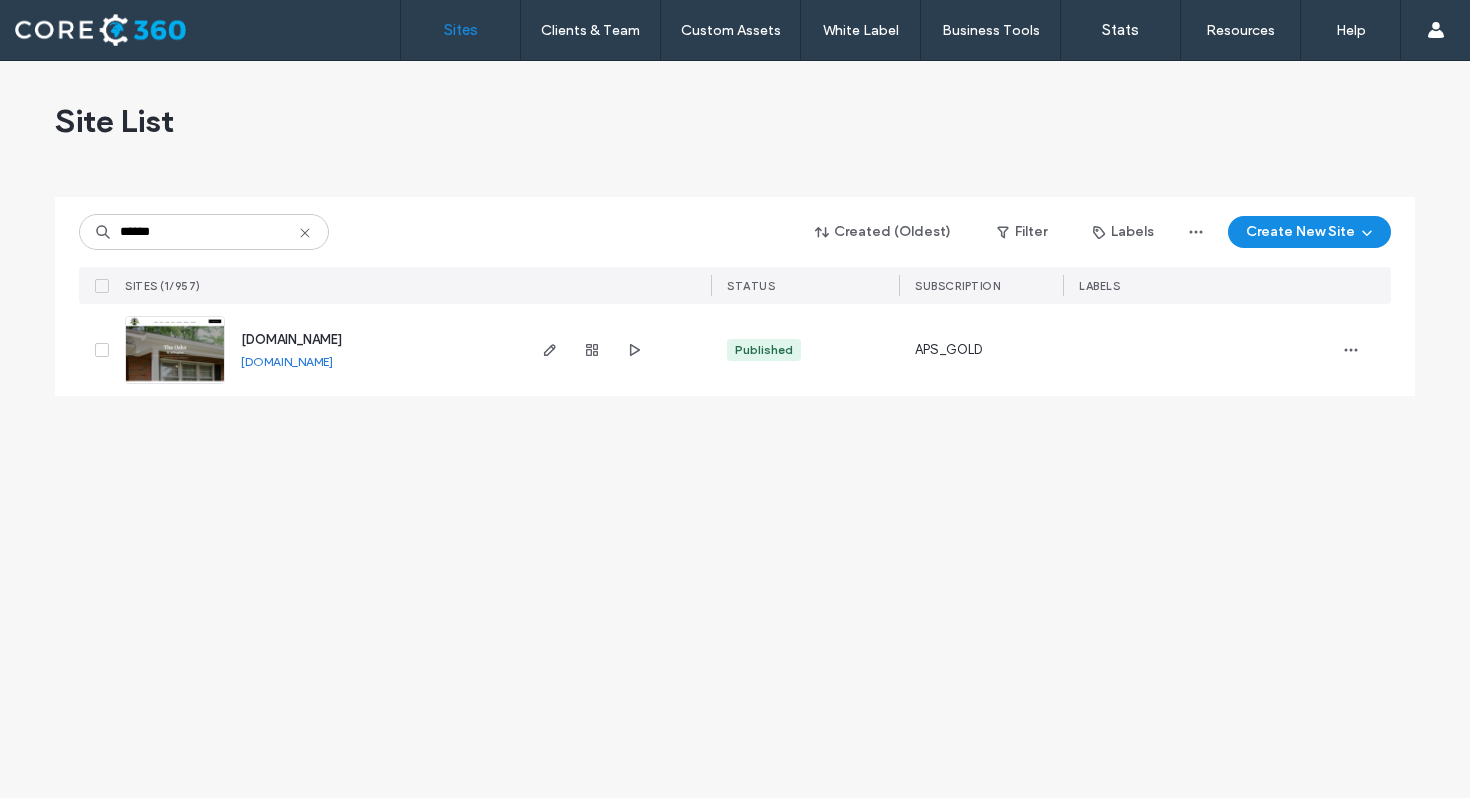 click on "www.theoaksatarlington.com" at bounding box center [287, 361] 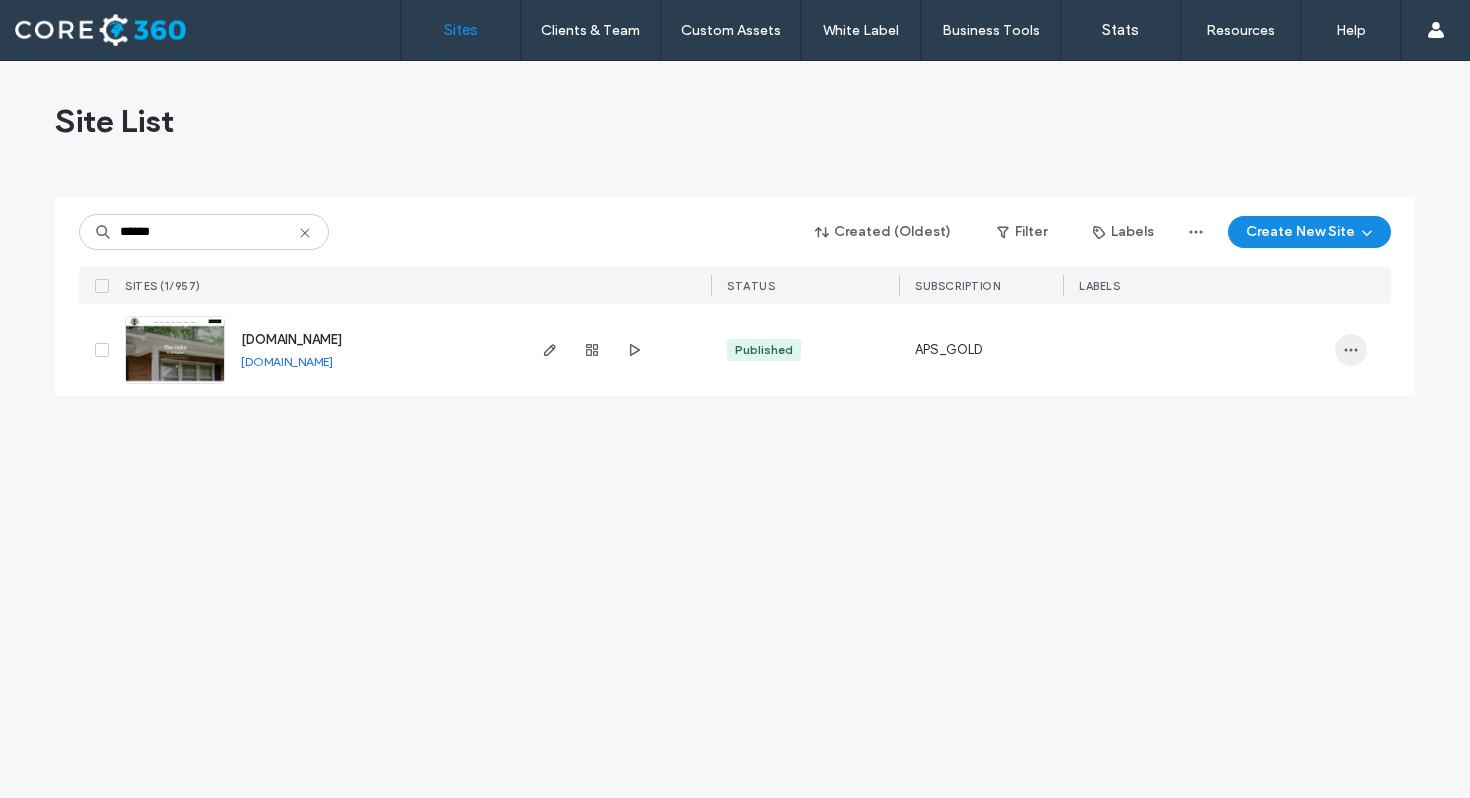 click 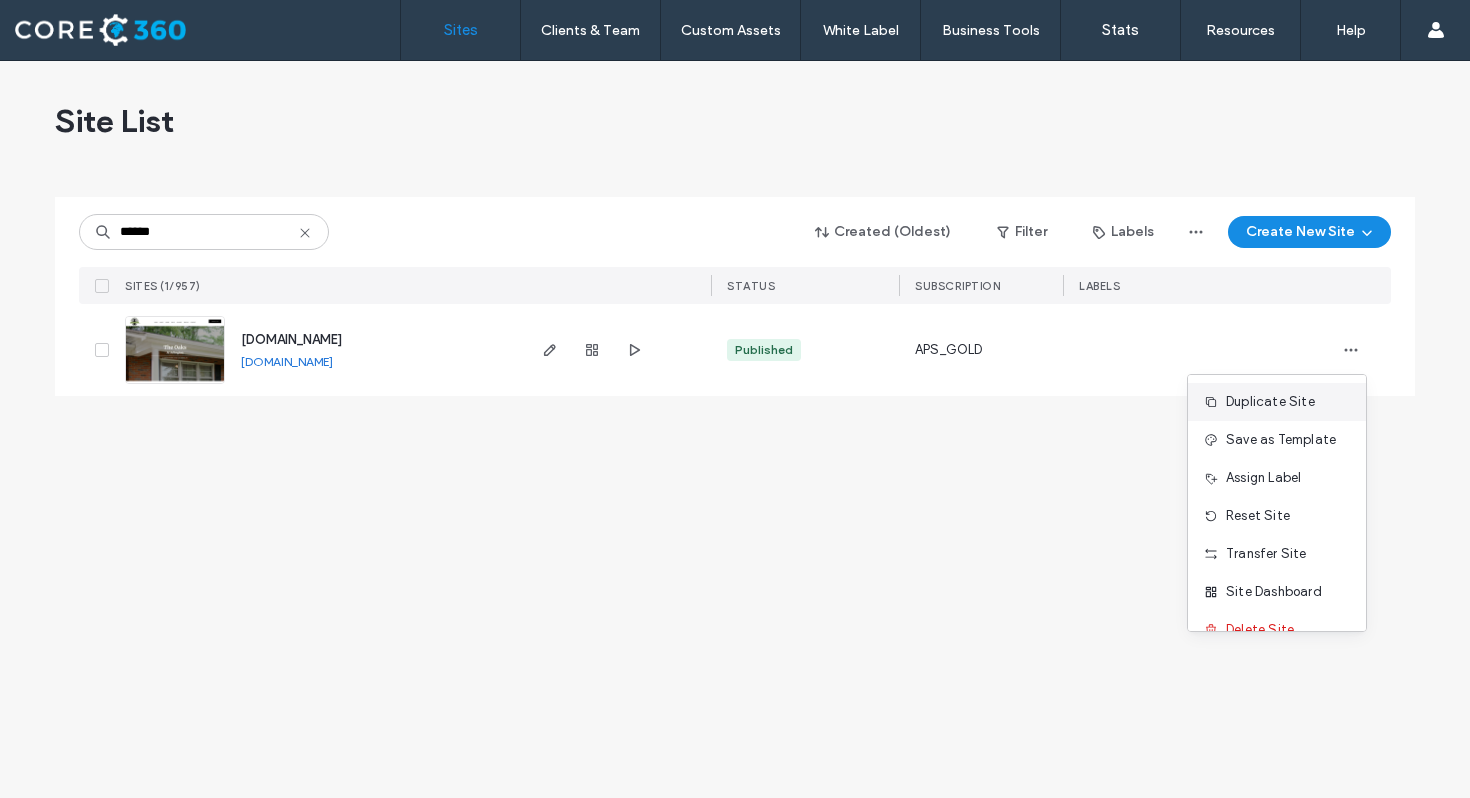 click on "Duplicate Site" at bounding box center [1270, 402] 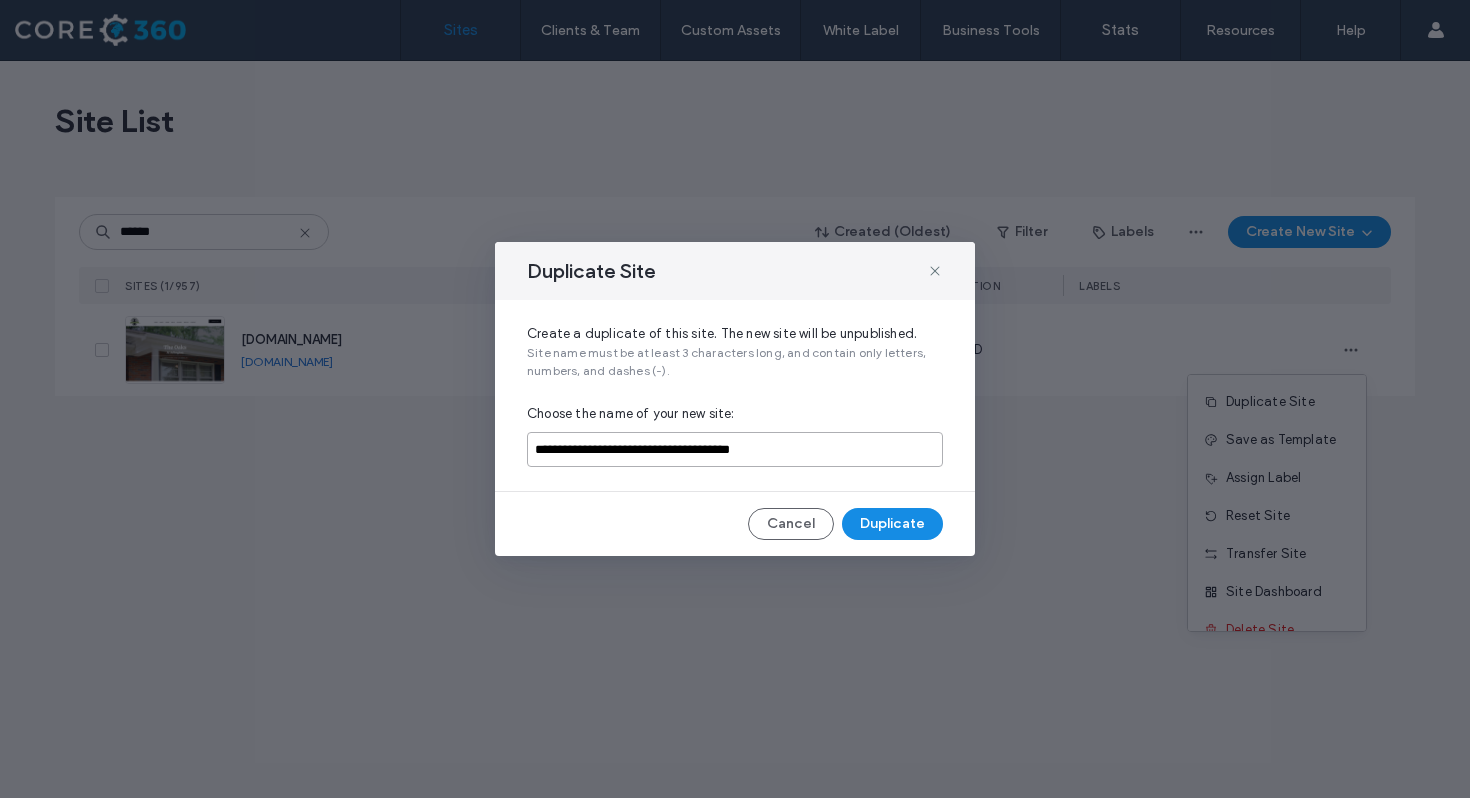 click on "**********" at bounding box center [735, 449] 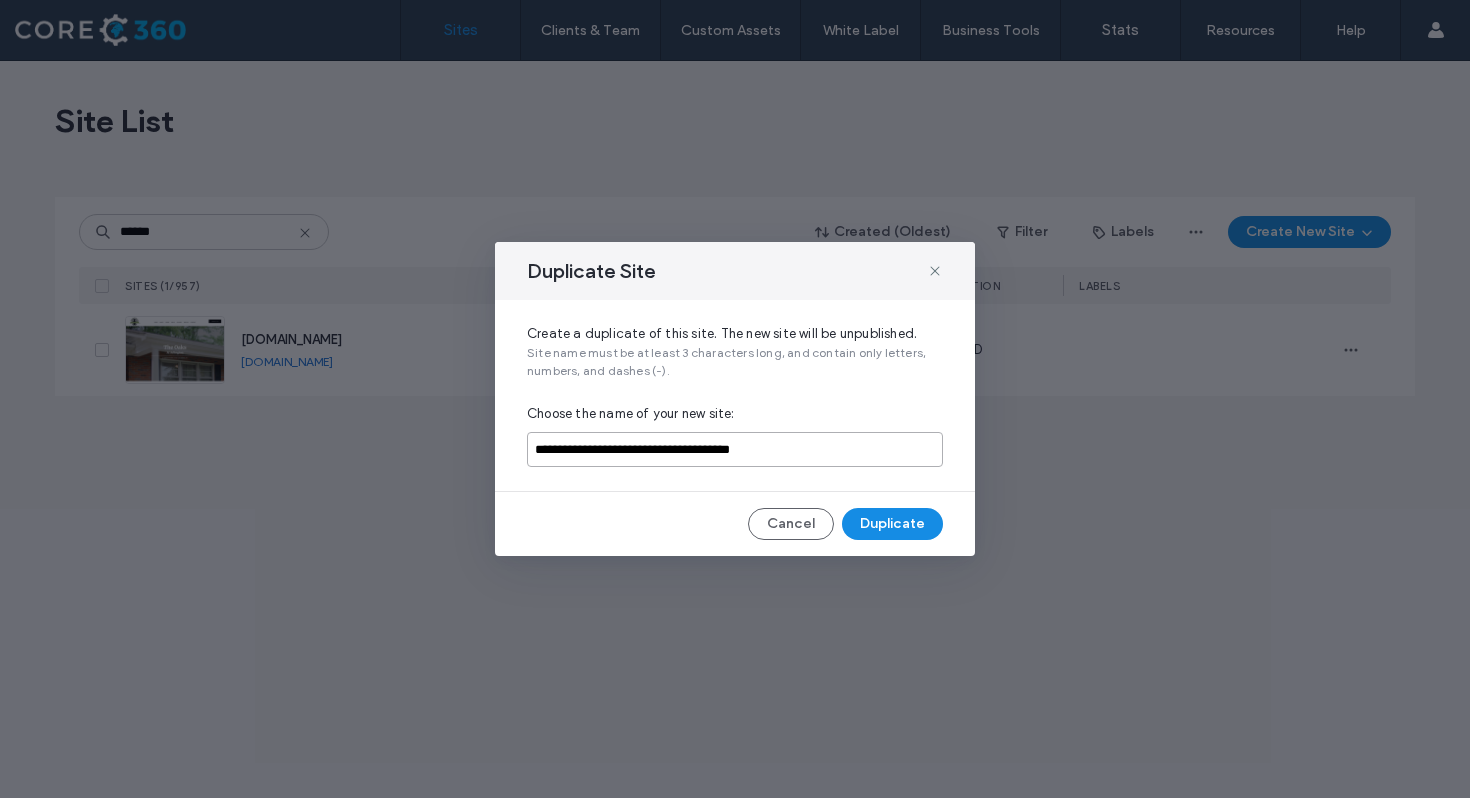 click on "**********" at bounding box center (735, 449) 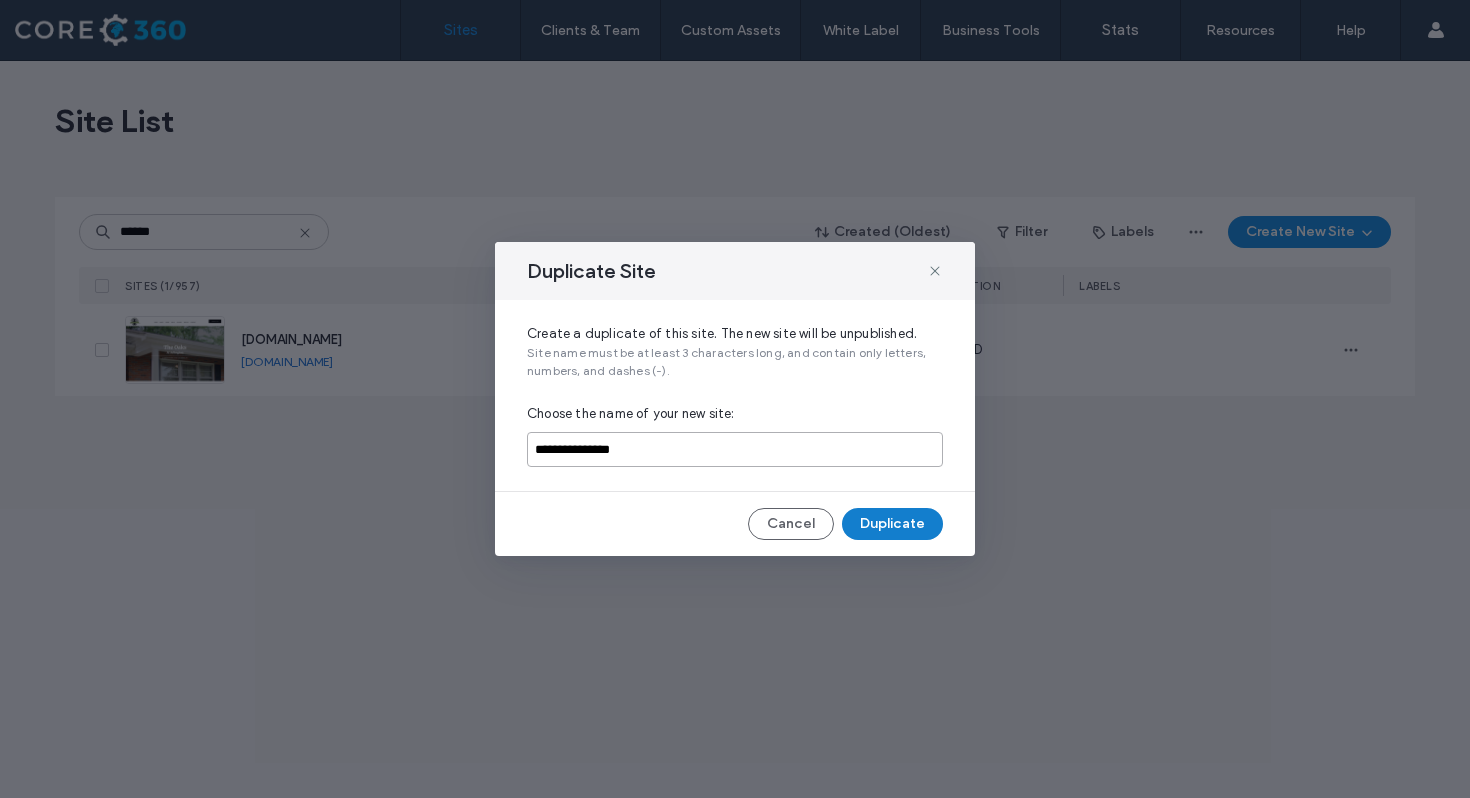 type on "**********" 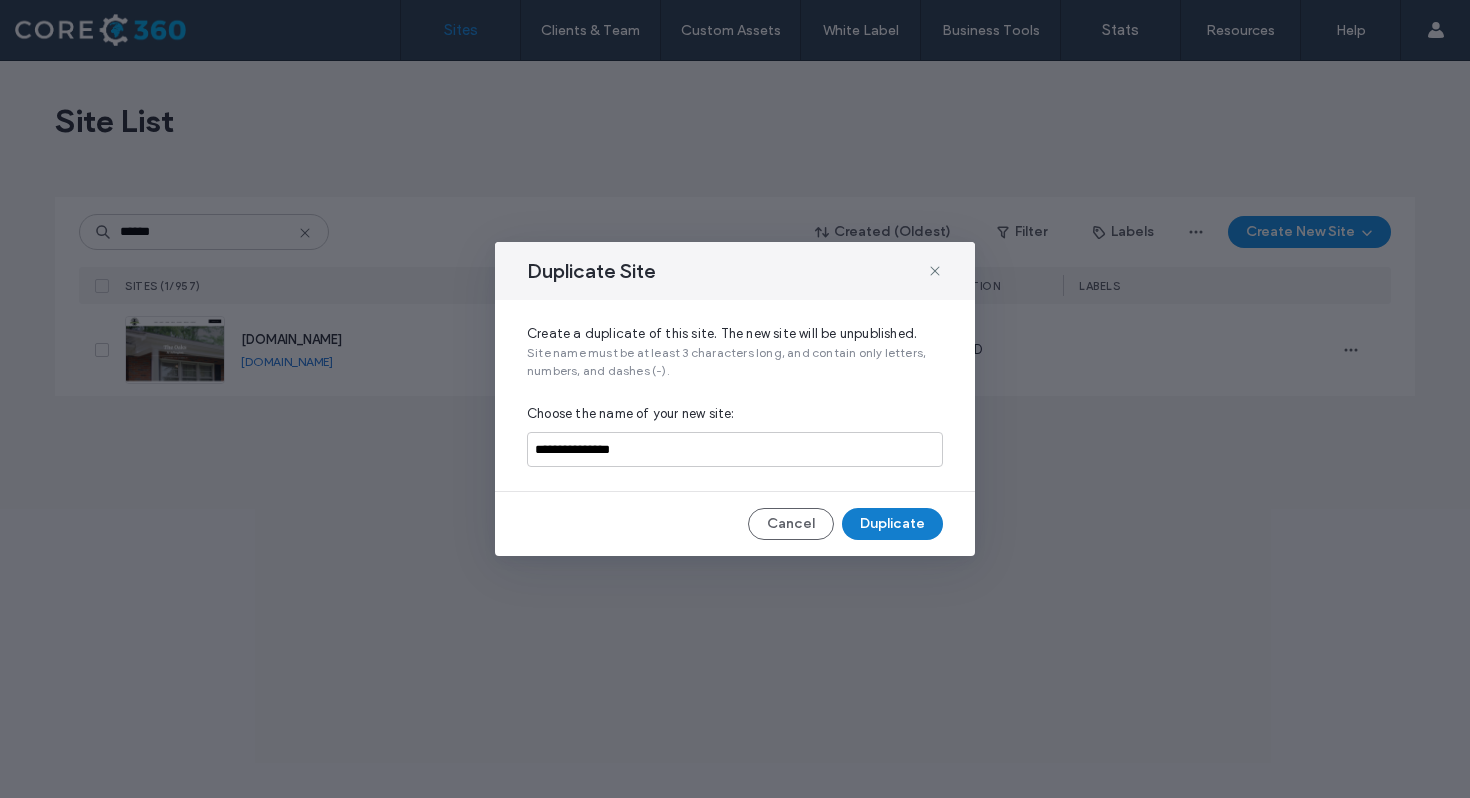 click on "Duplicate" at bounding box center (892, 524) 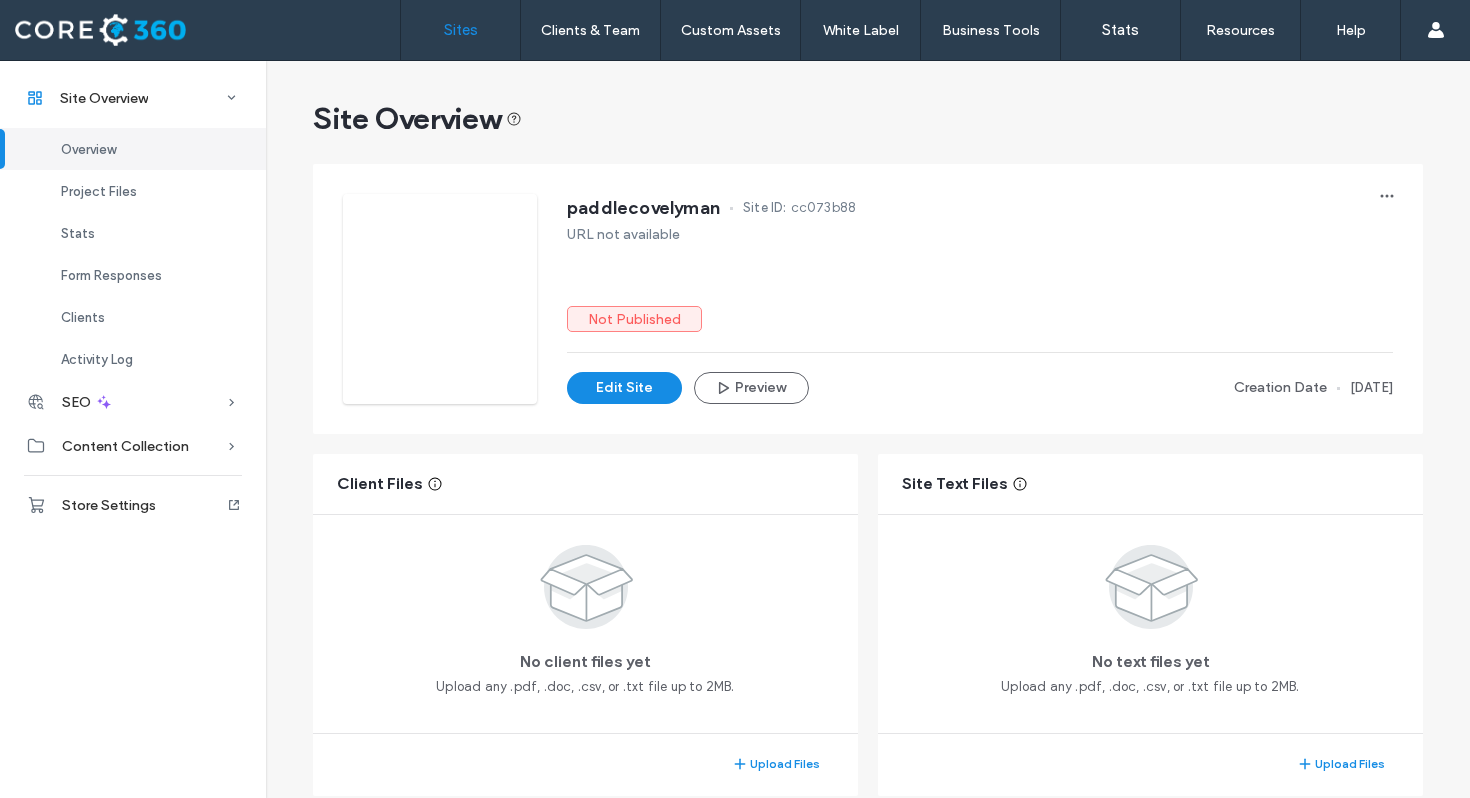 click on "Sites" at bounding box center [461, 30] 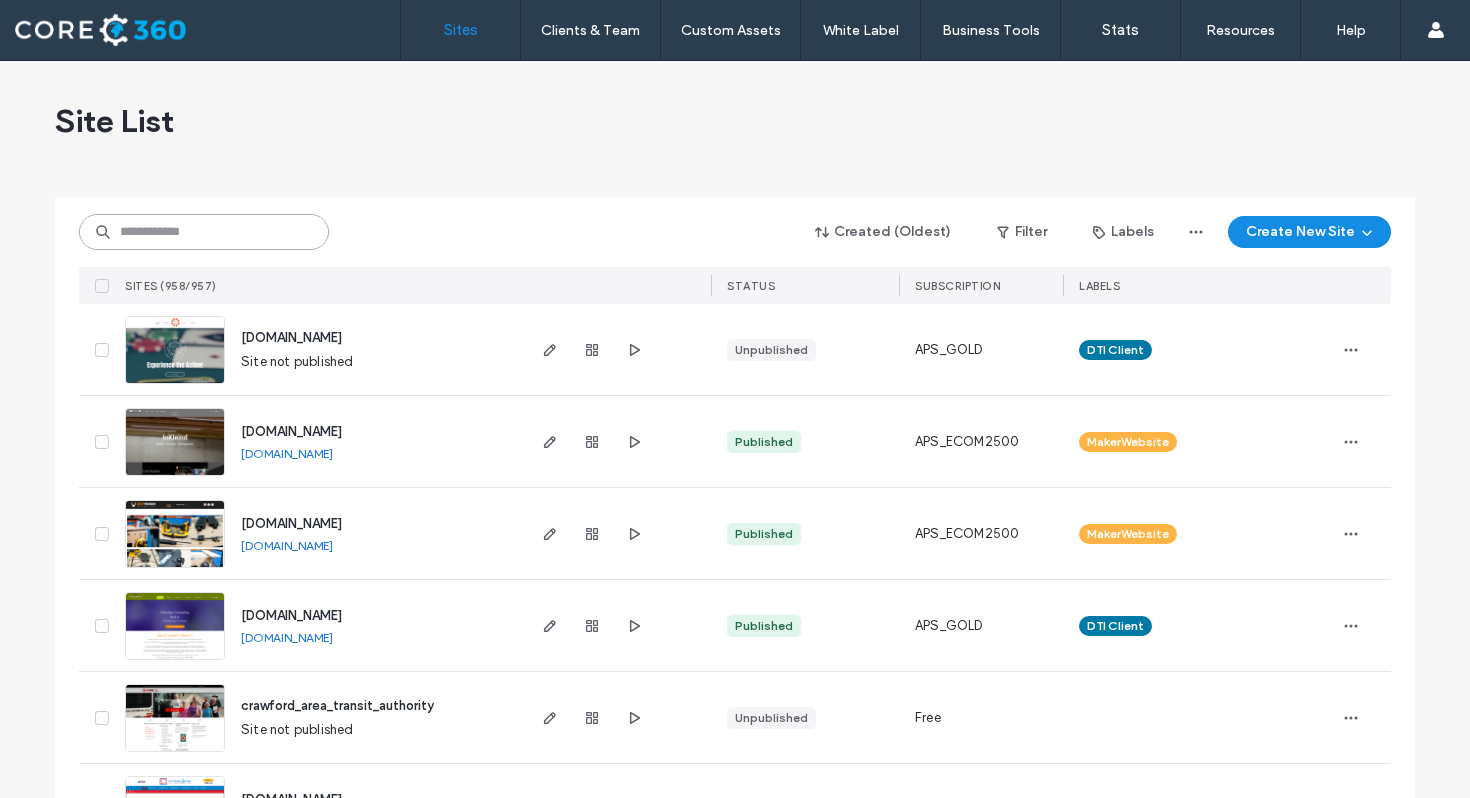 click at bounding box center (204, 232) 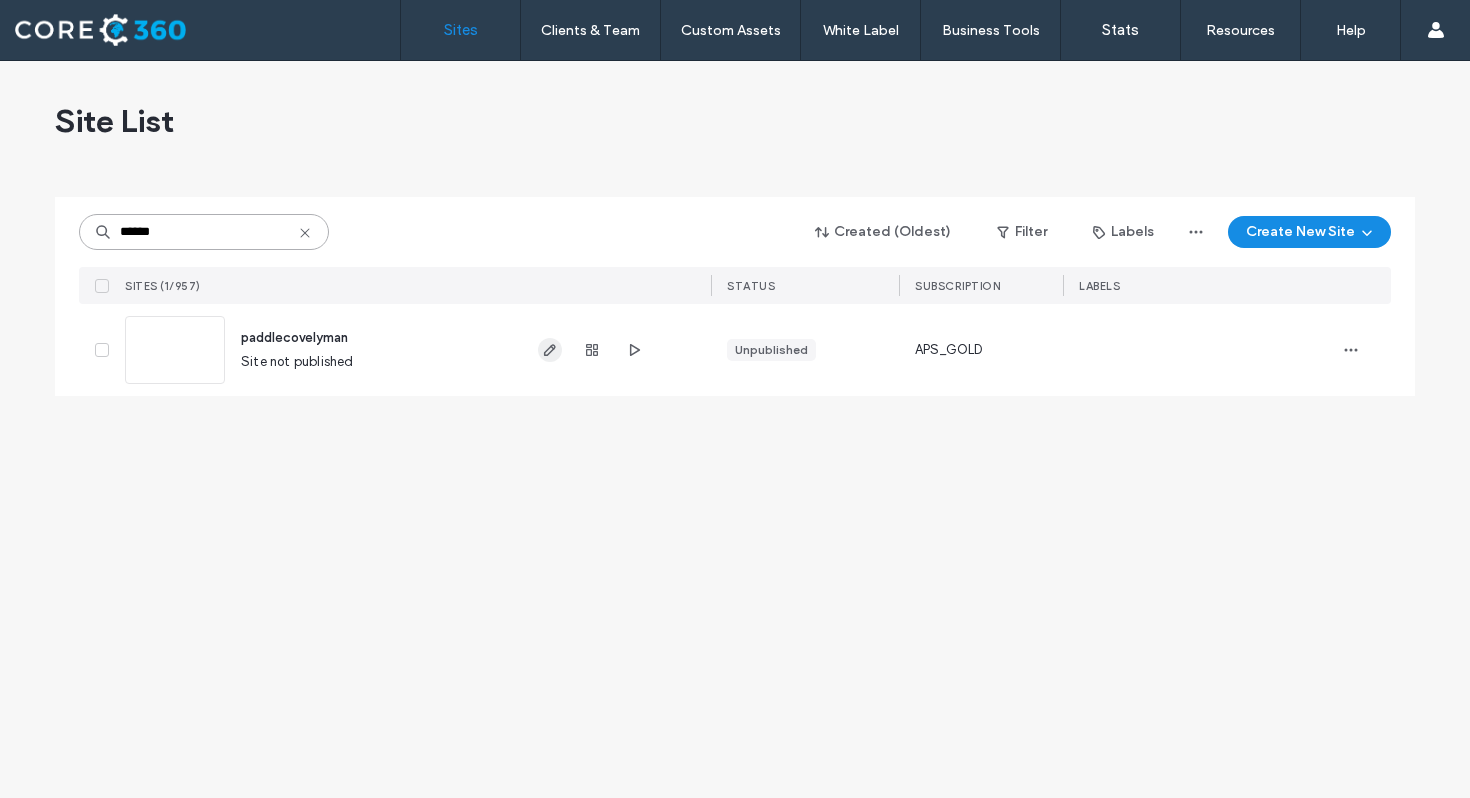 type on "******" 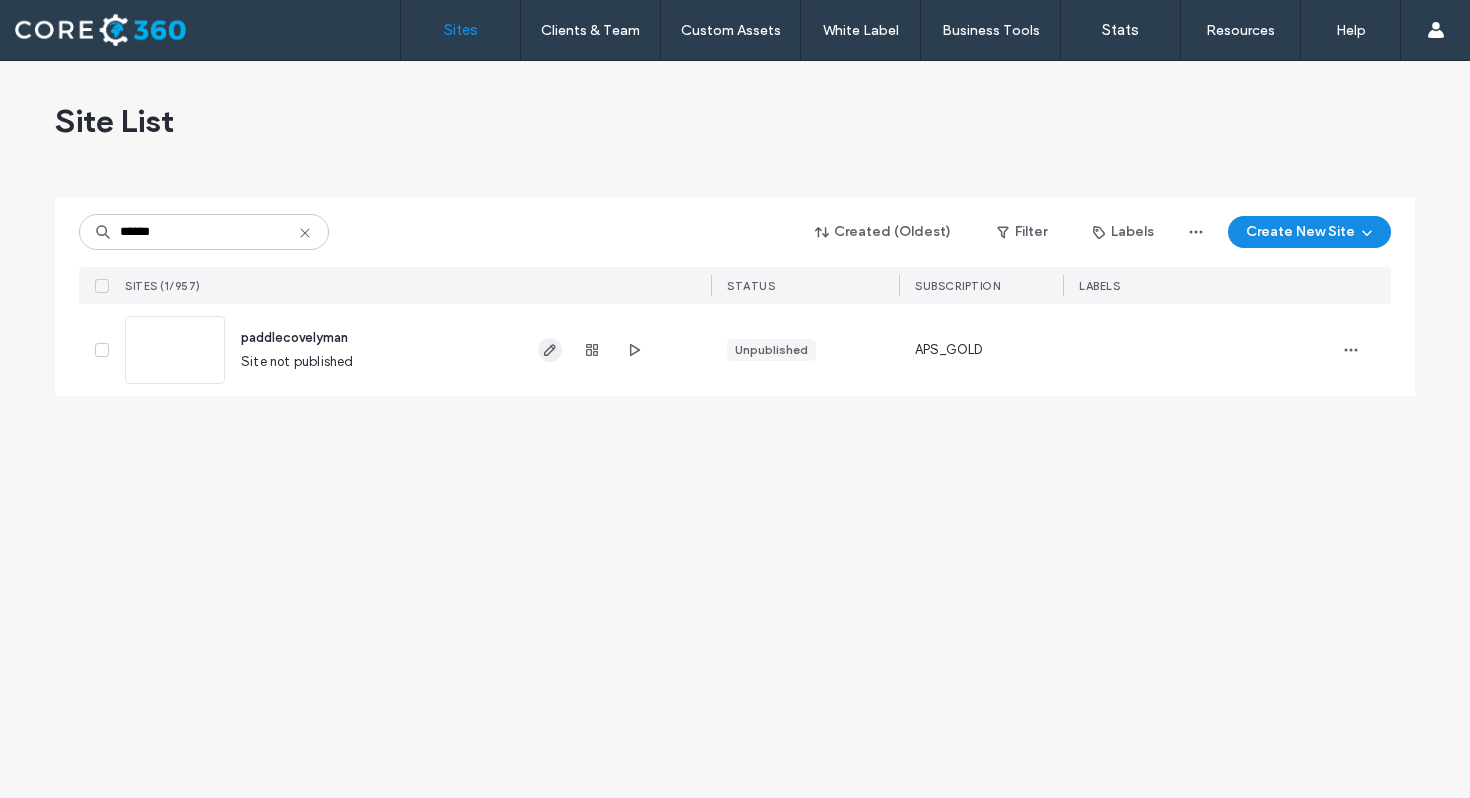 click 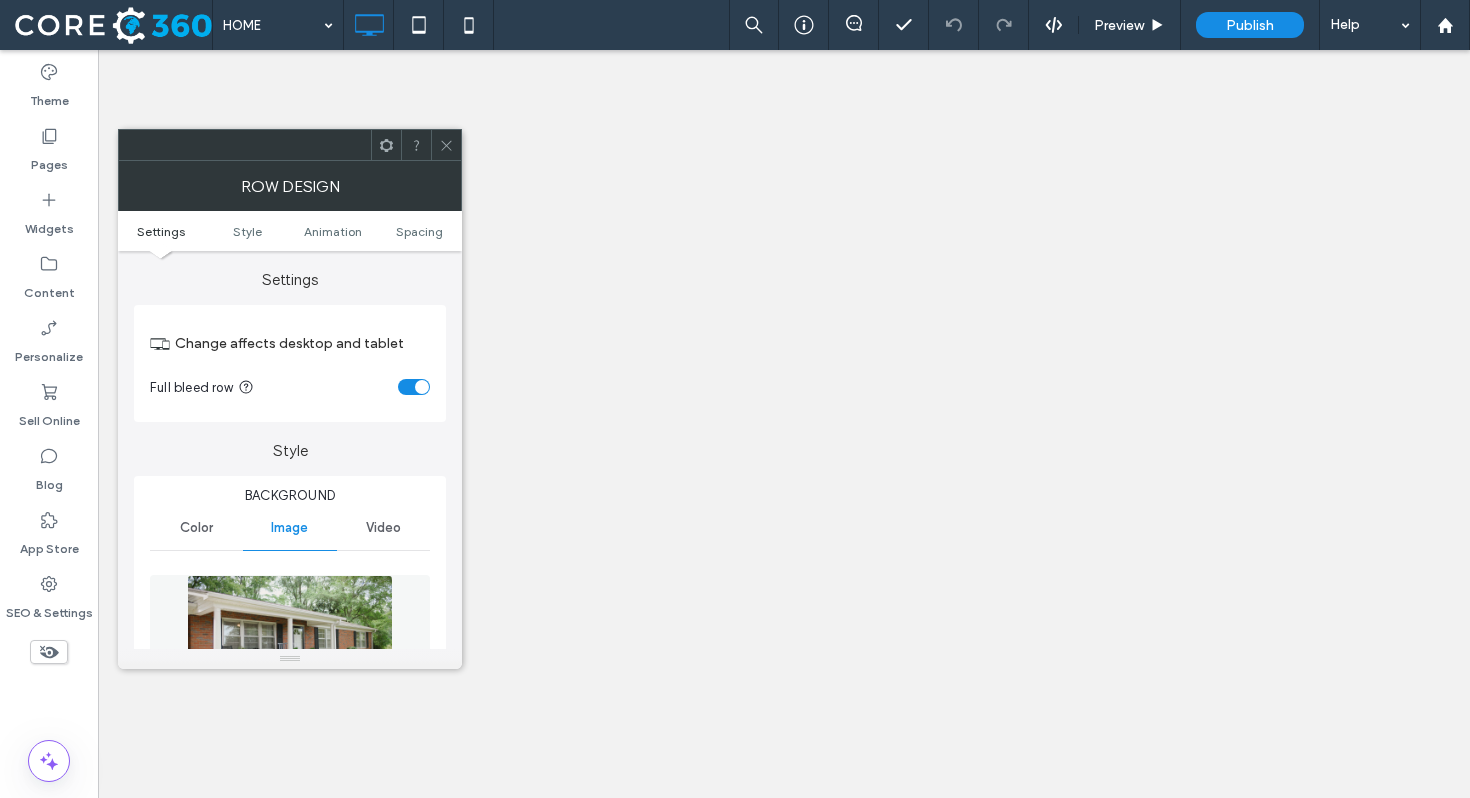 scroll, scrollTop: 0, scrollLeft: 0, axis: both 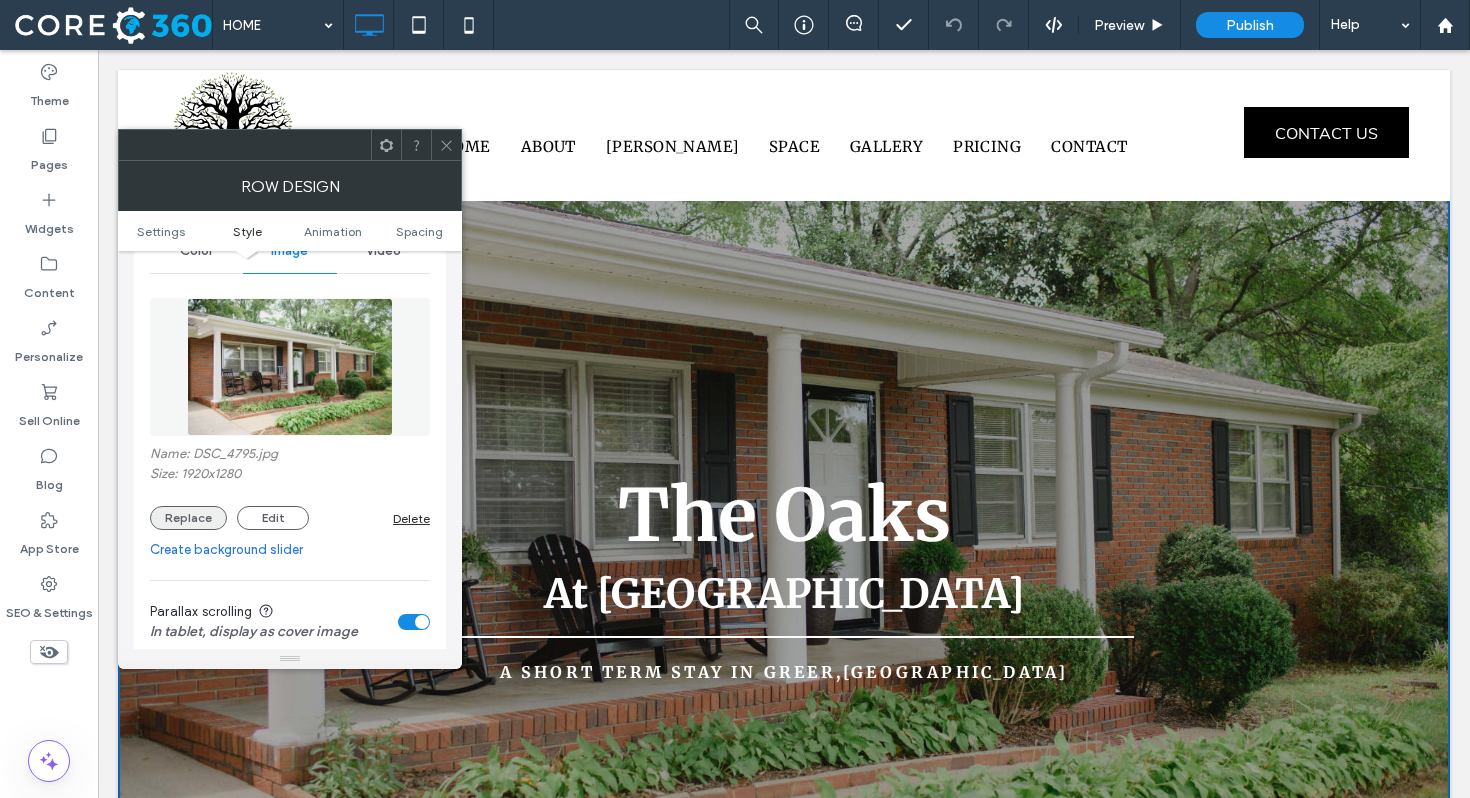click on "Replace" at bounding box center [188, 518] 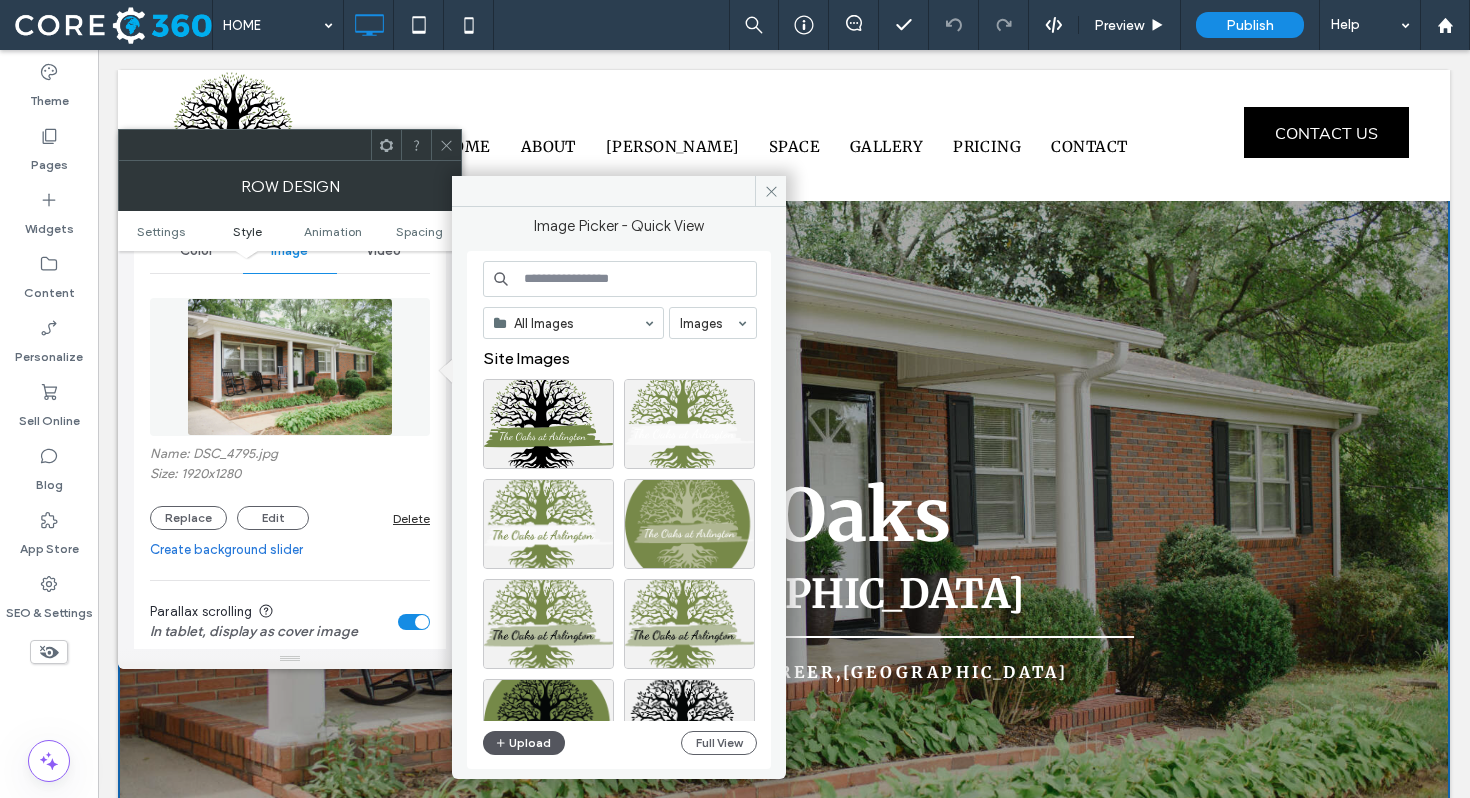 click on "Upload" at bounding box center (524, 743) 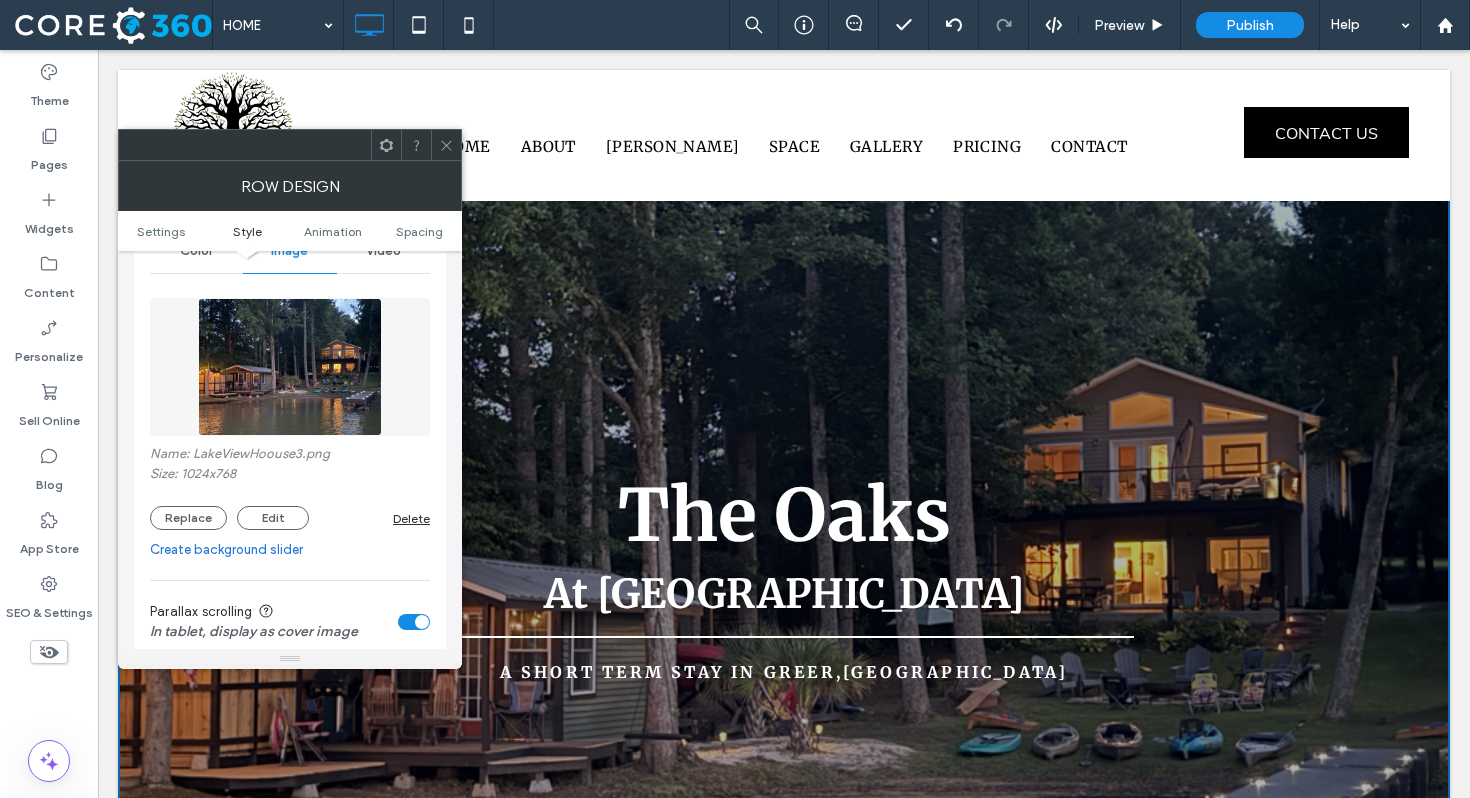 click 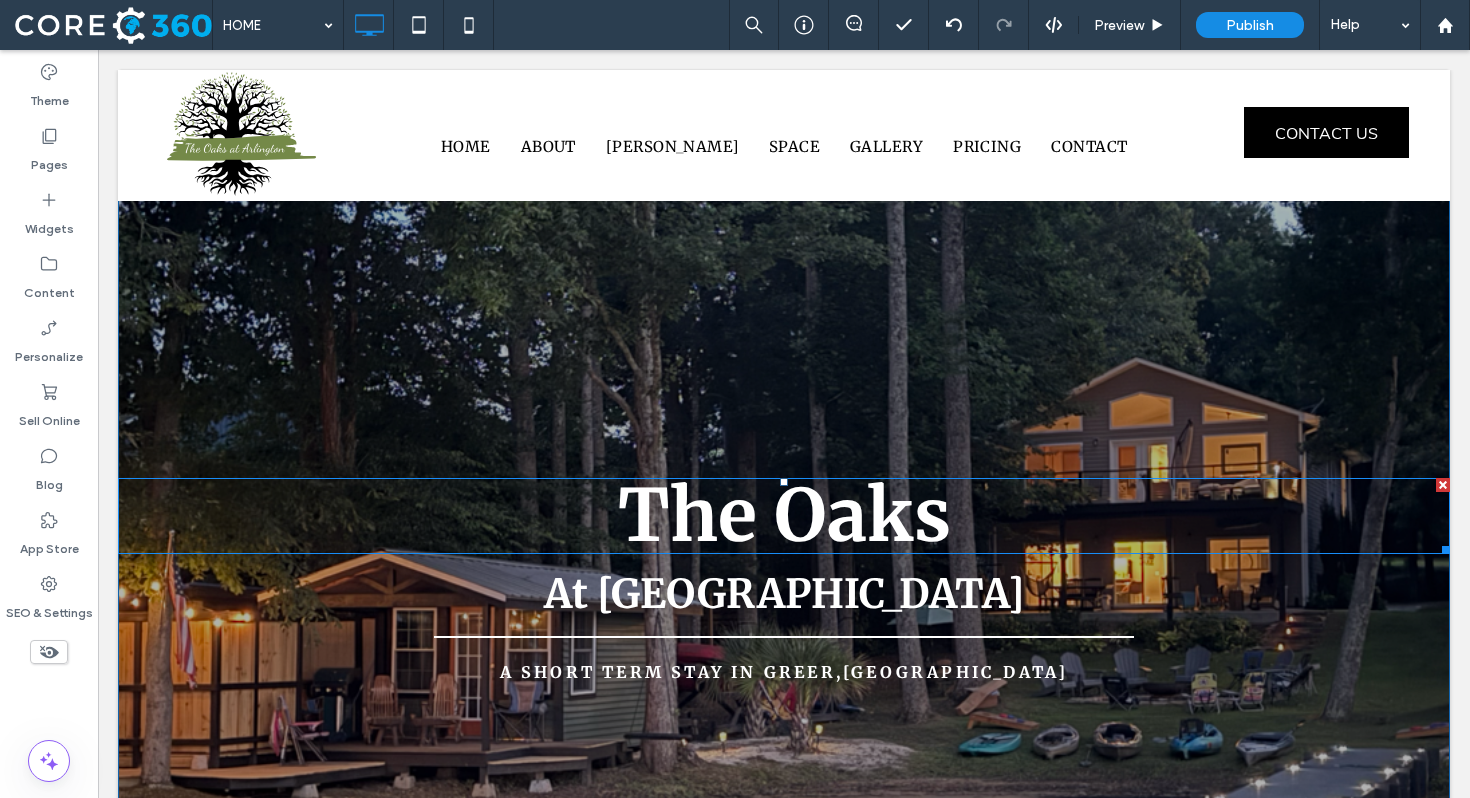 click on "The Oaks" at bounding box center [784, 515] 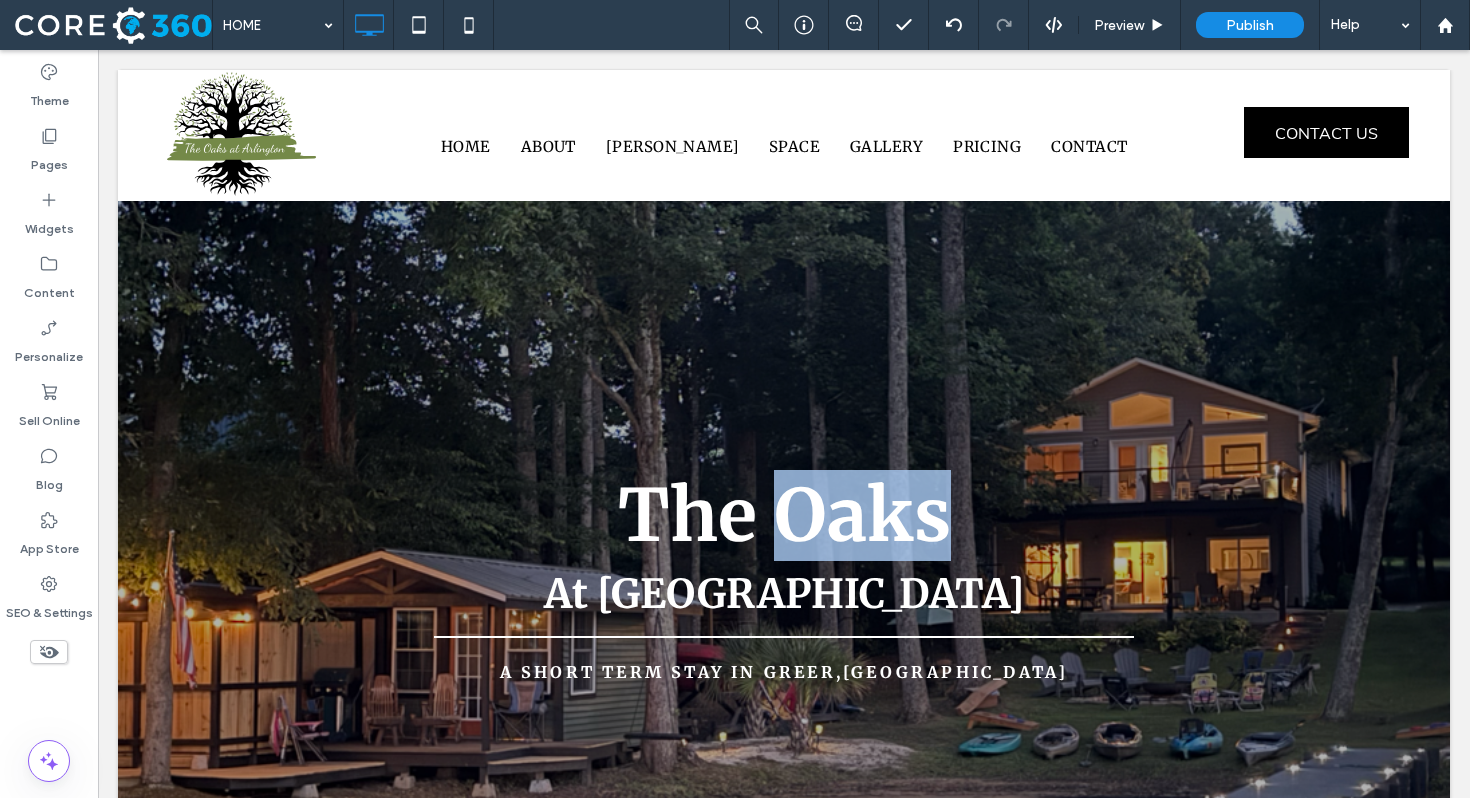 click on "The Oaks" at bounding box center (784, 515) 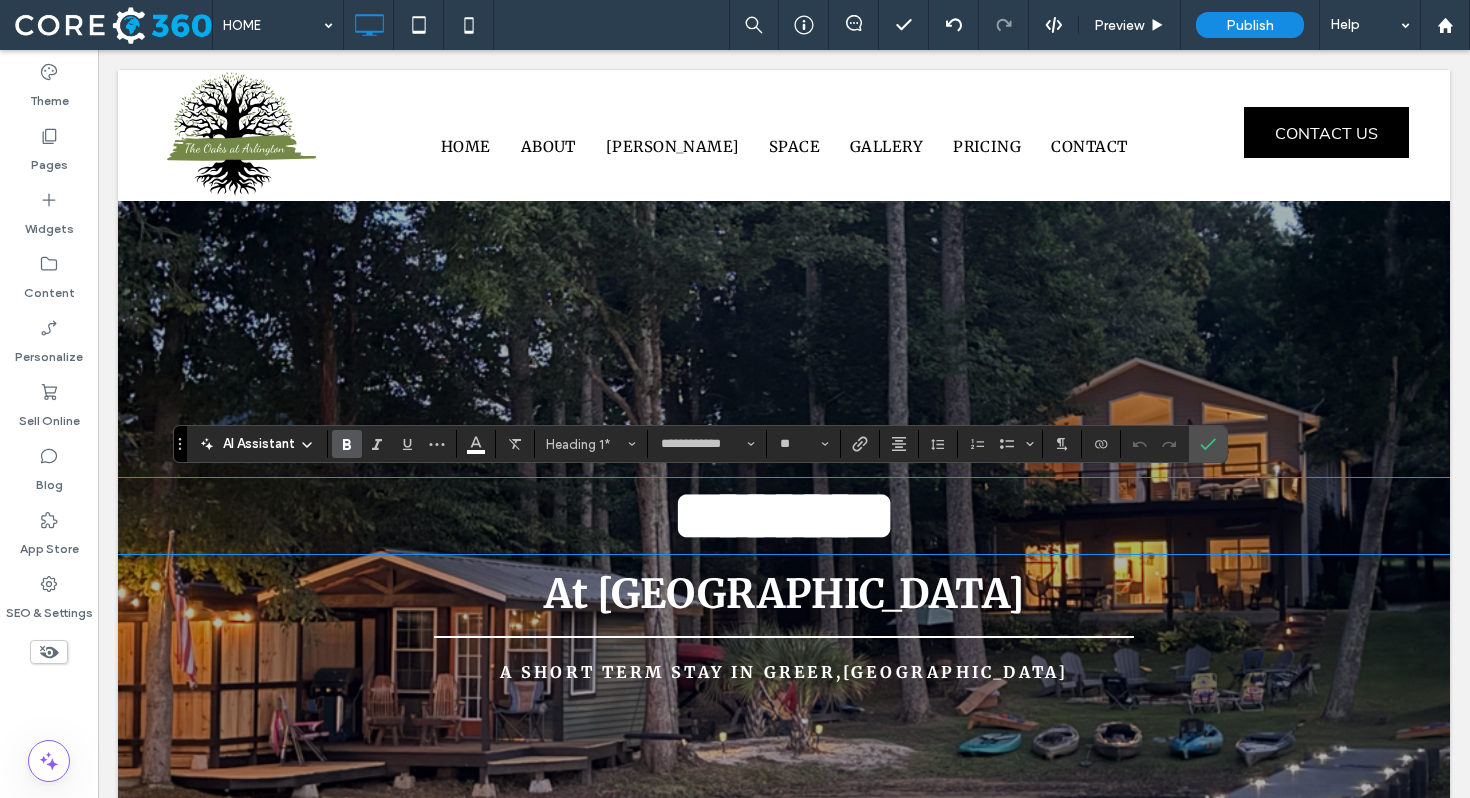type 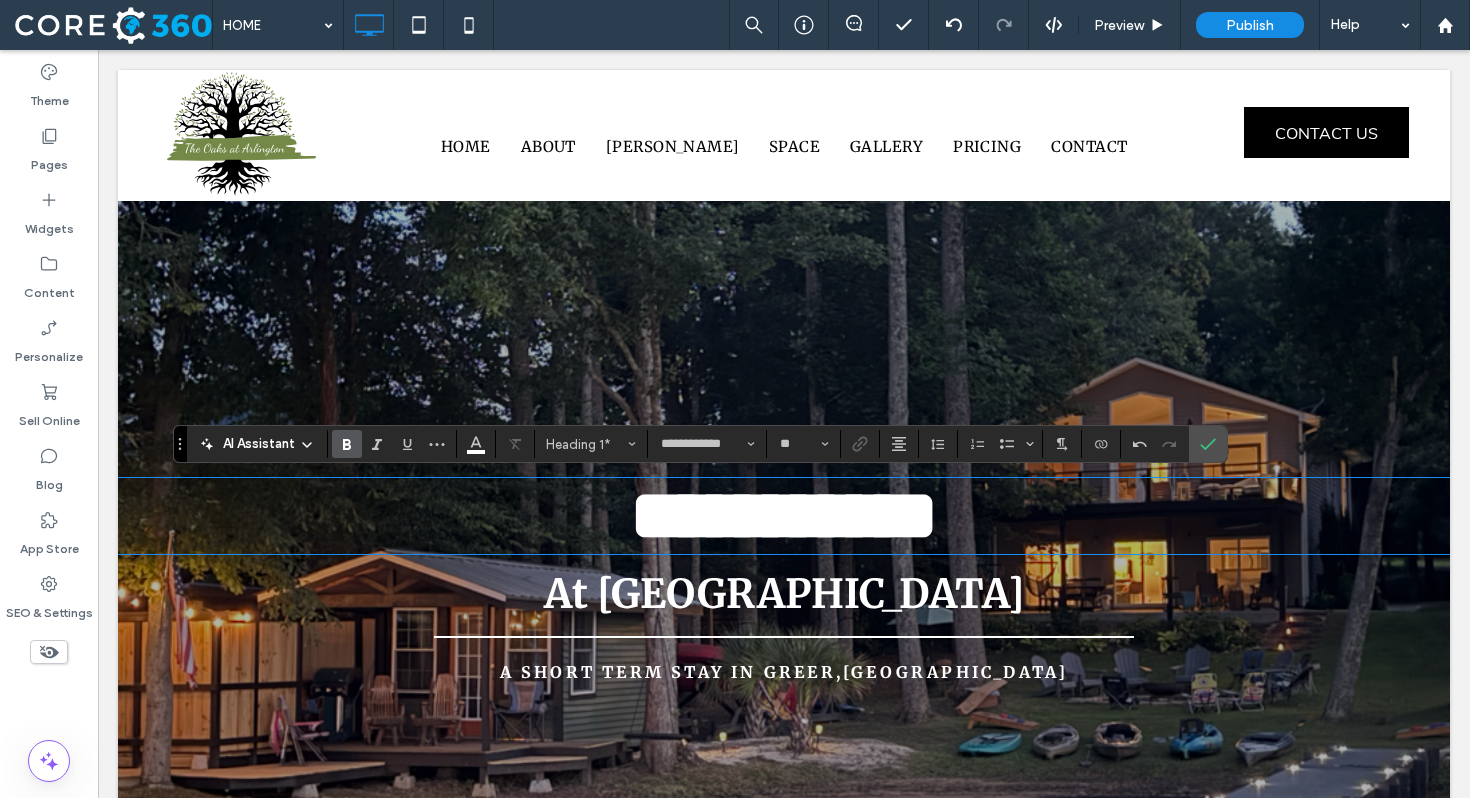 click on "At [GEOGRAPHIC_DATA]" at bounding box center [784, 594] 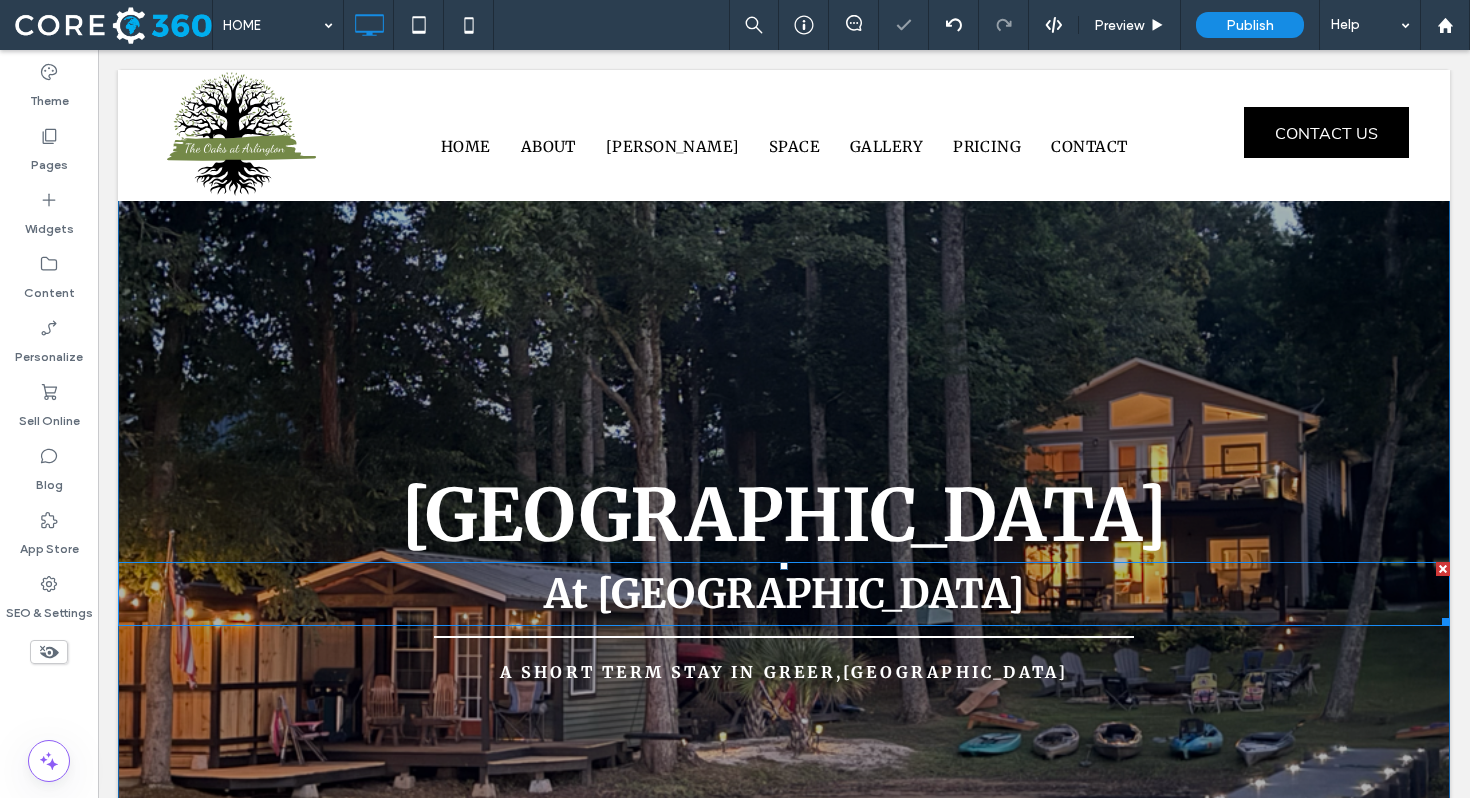 click on "At [GEOGRAPHIC_DATA]" at bounding box center [784, 594] 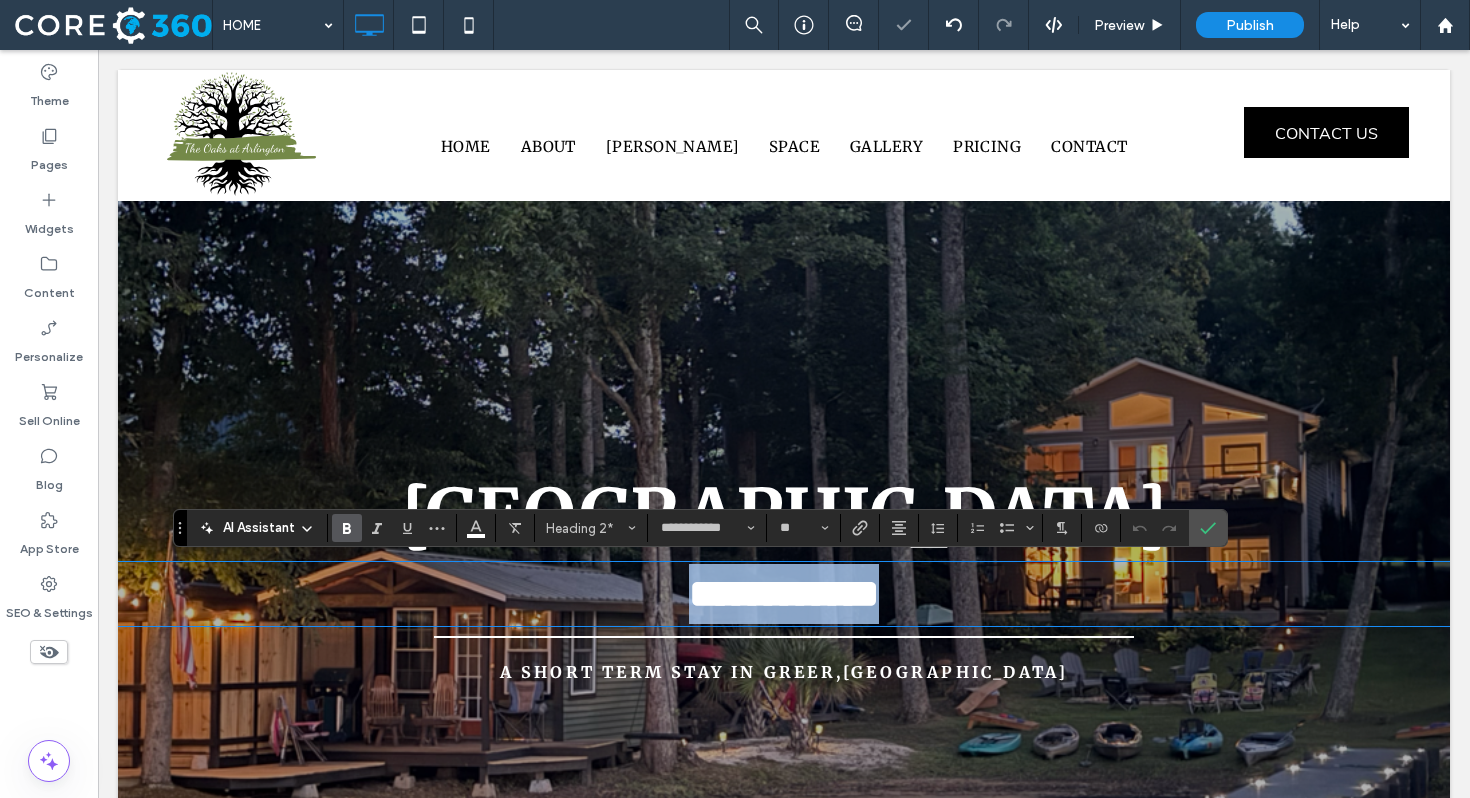type 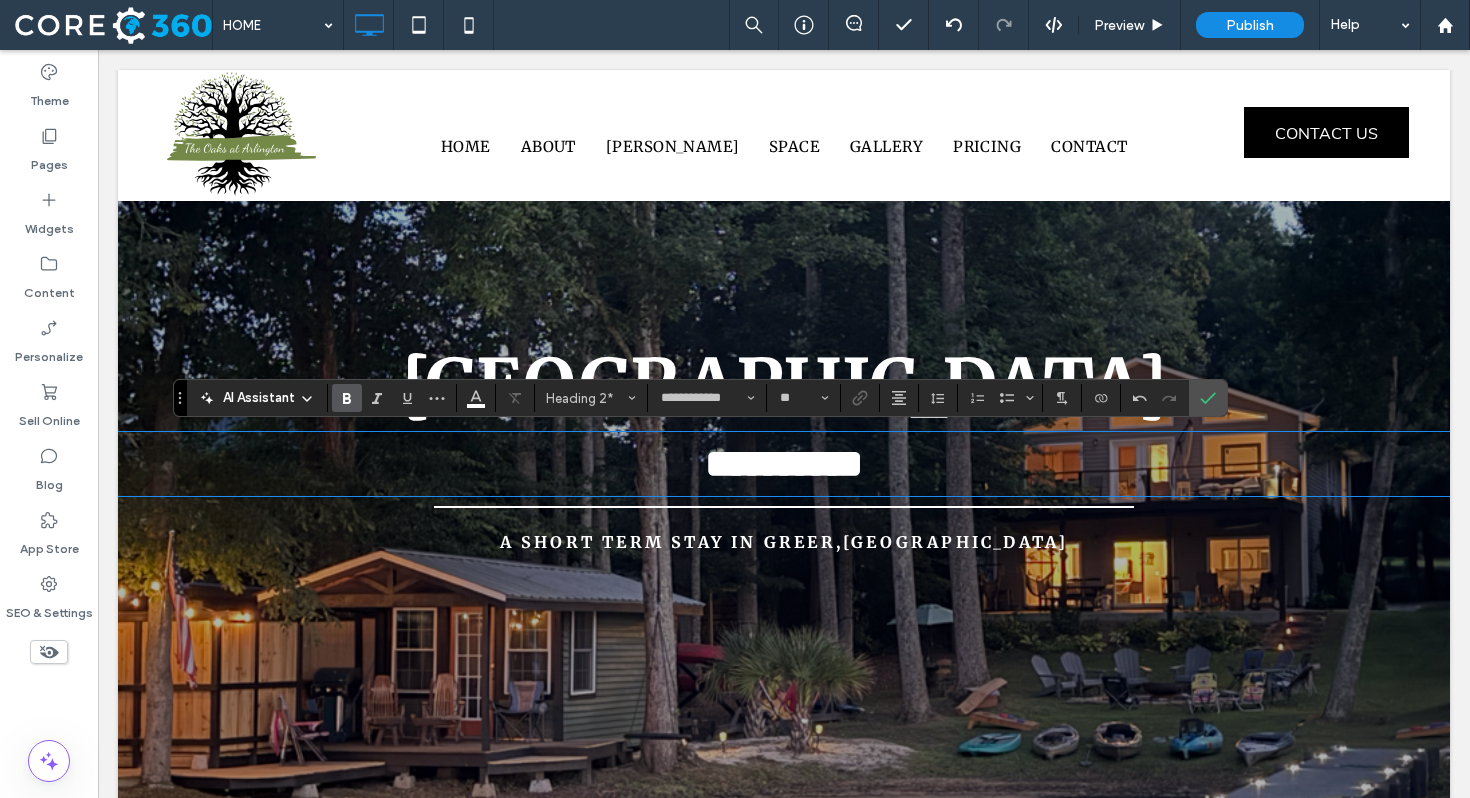 scroll, scrollTop: 131, scrollLeft: 0, axis: vertical 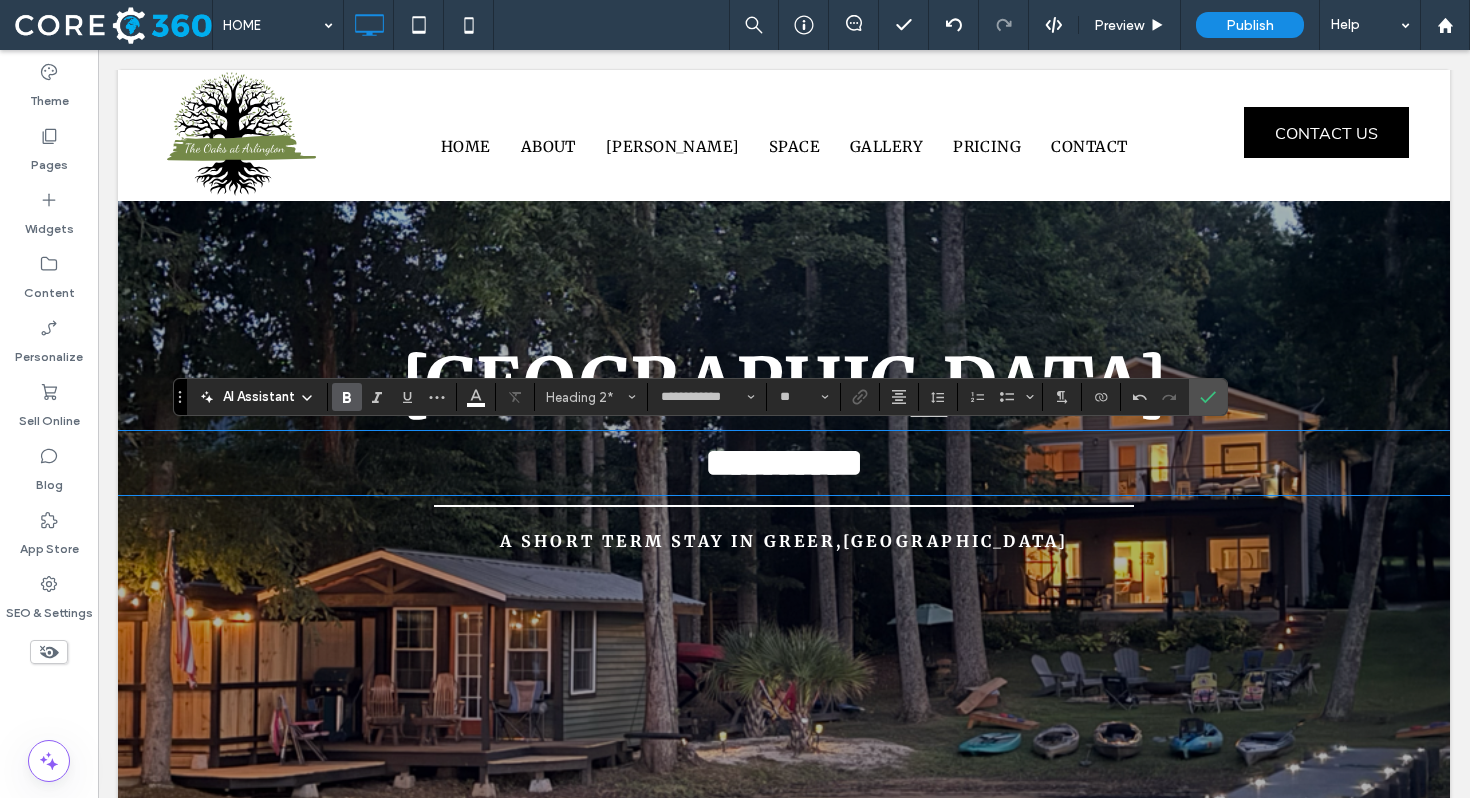 click on "A Short term stay in GREER,[GEOGRAPHIC_DATA]" at bounding box center [784, 541] 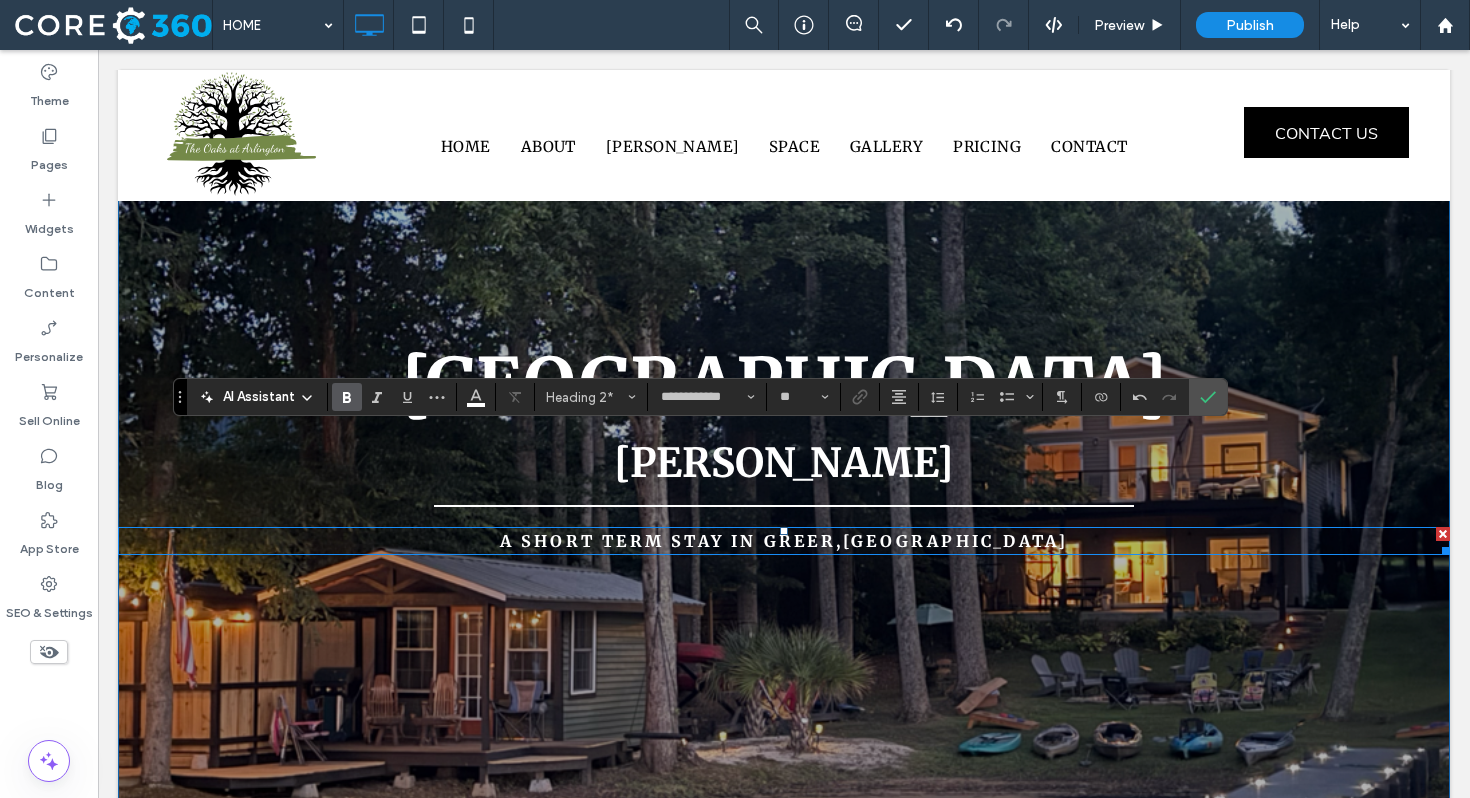 click on "A Short term stay in GREER,[GEOGRAPHIC_DATA]" at bounding box center [784, 541] 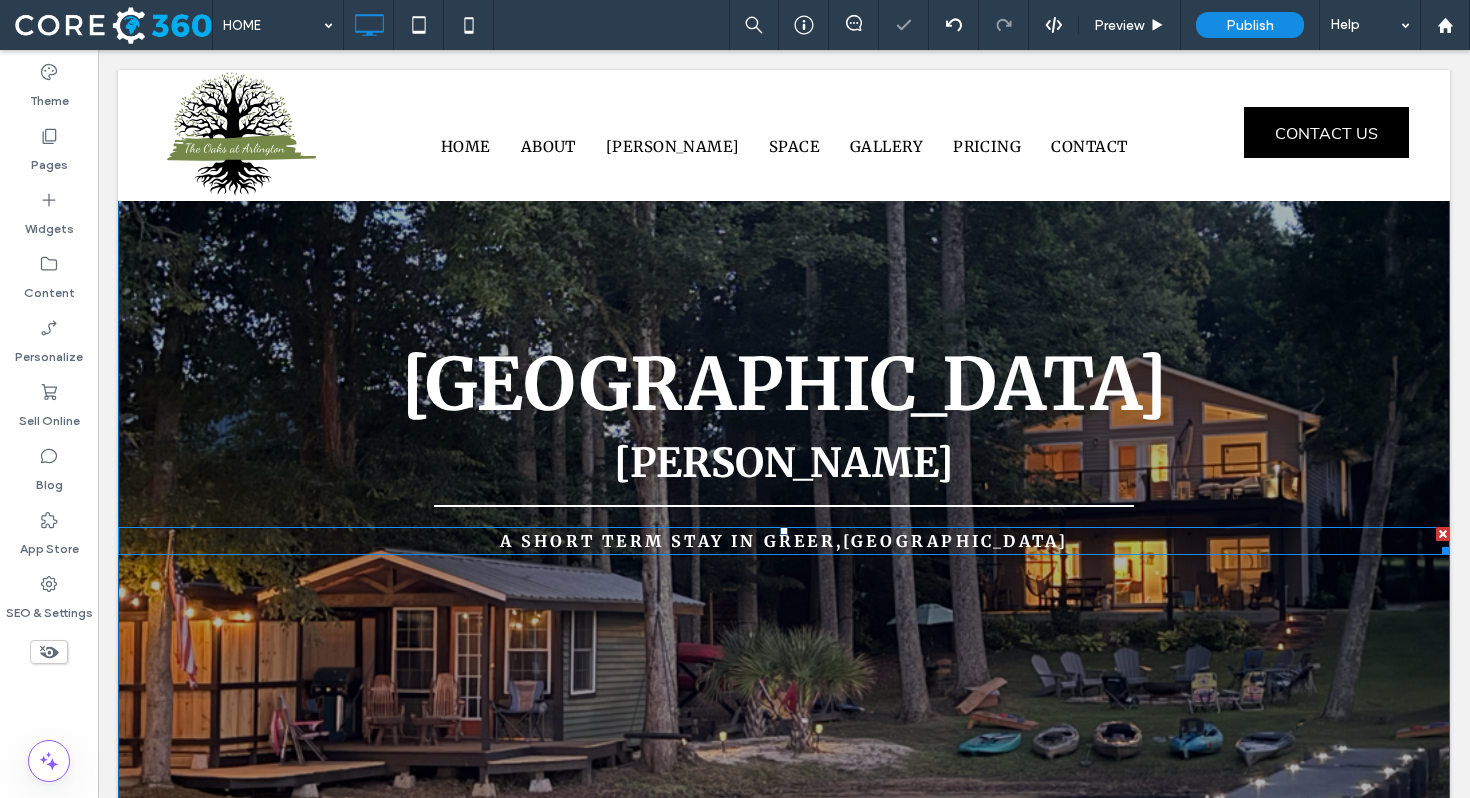 type on "**********" 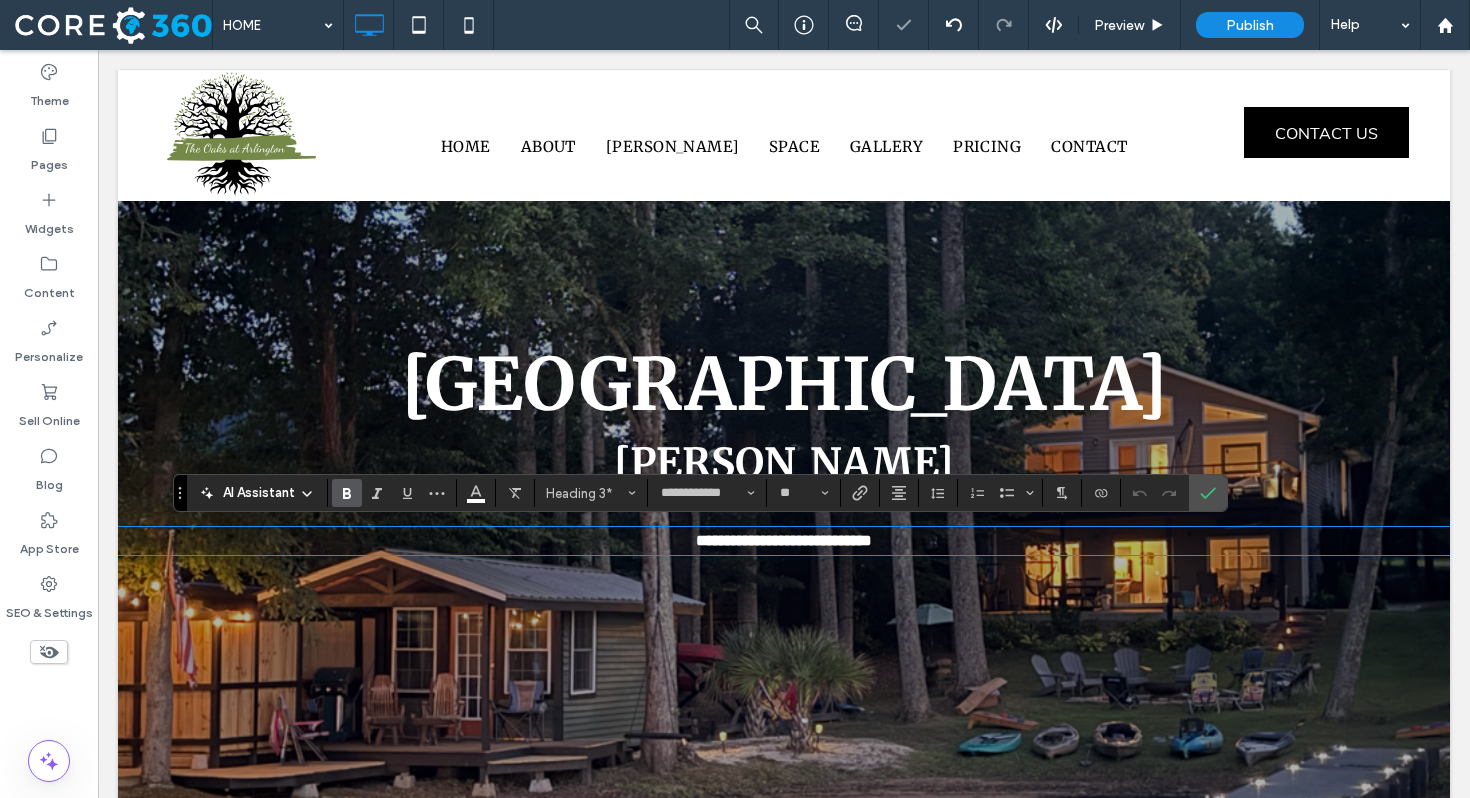 click on "**********" at bounding box center [784, 540] 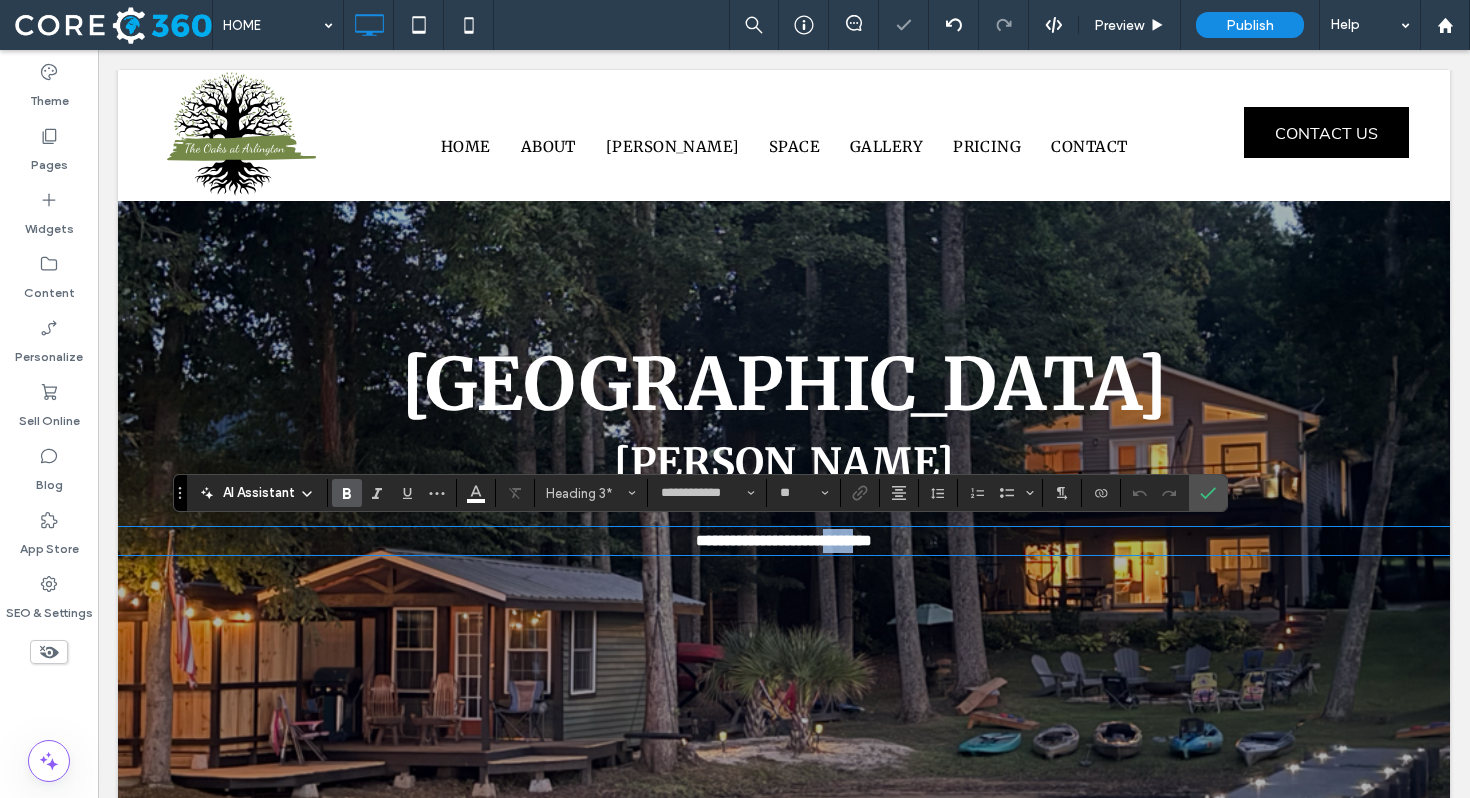 click on "**********" at bounding box center [784, 540] 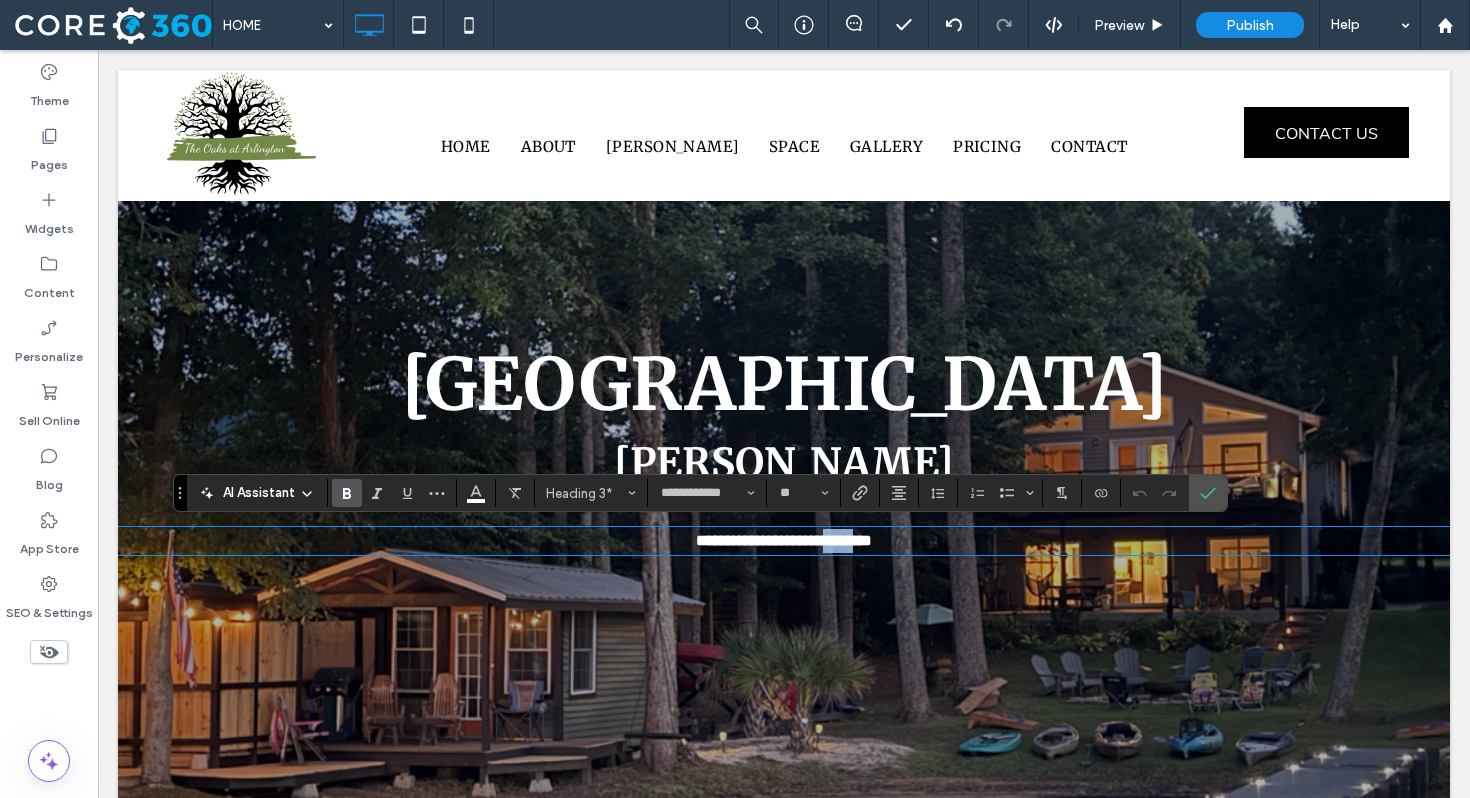 type 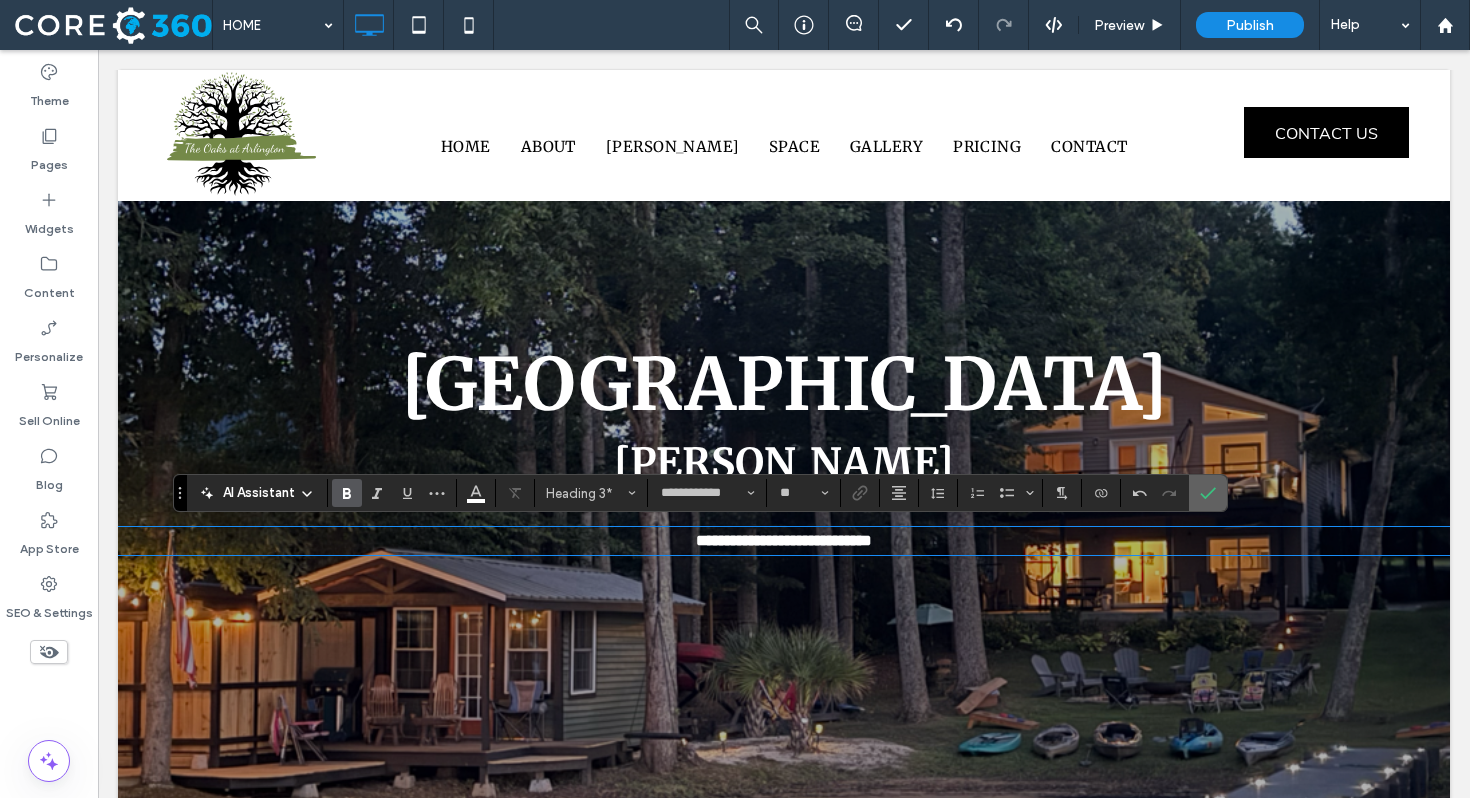 click 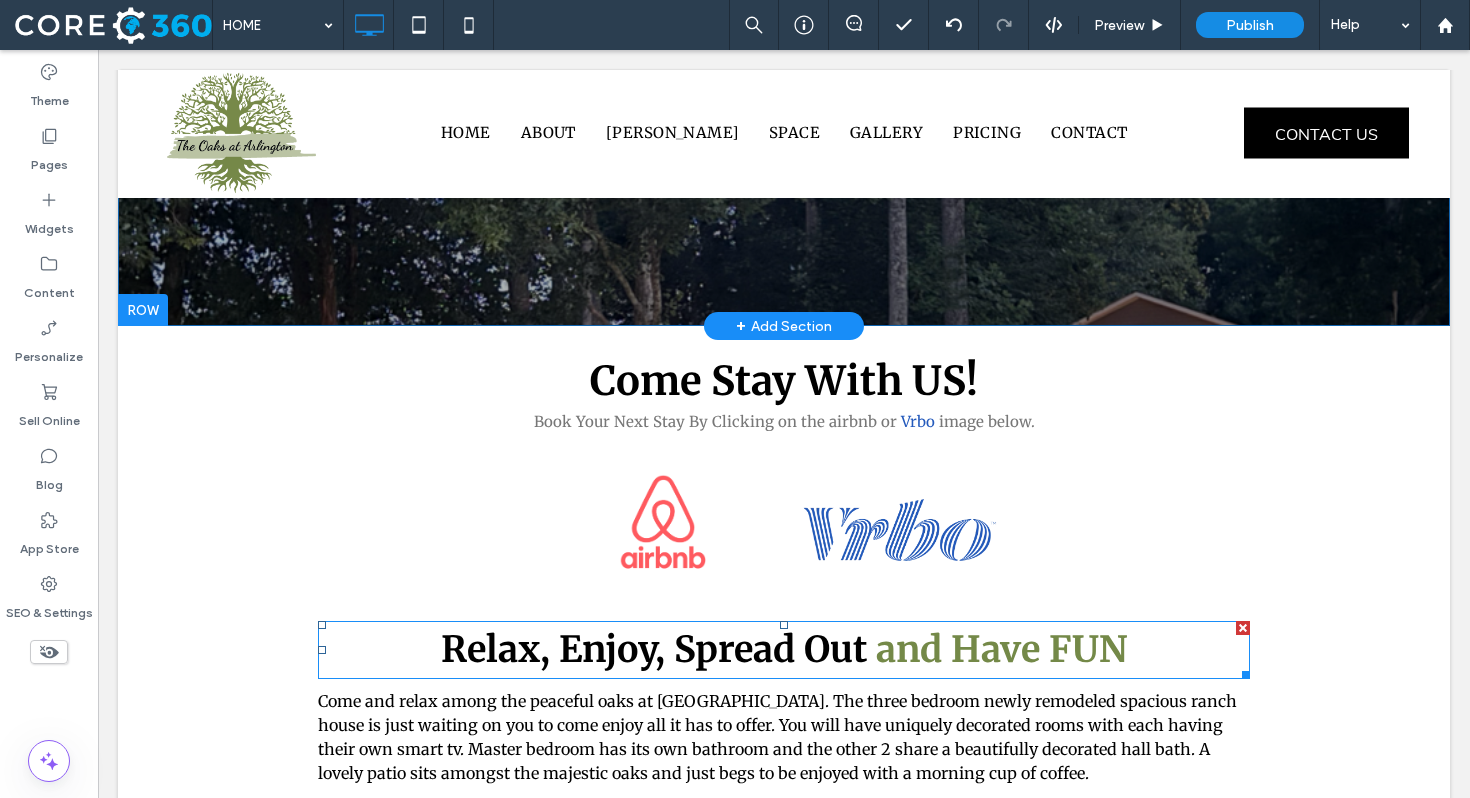 scroll, scrollTop: 682, scrollLeft: 0, axis: vertical 